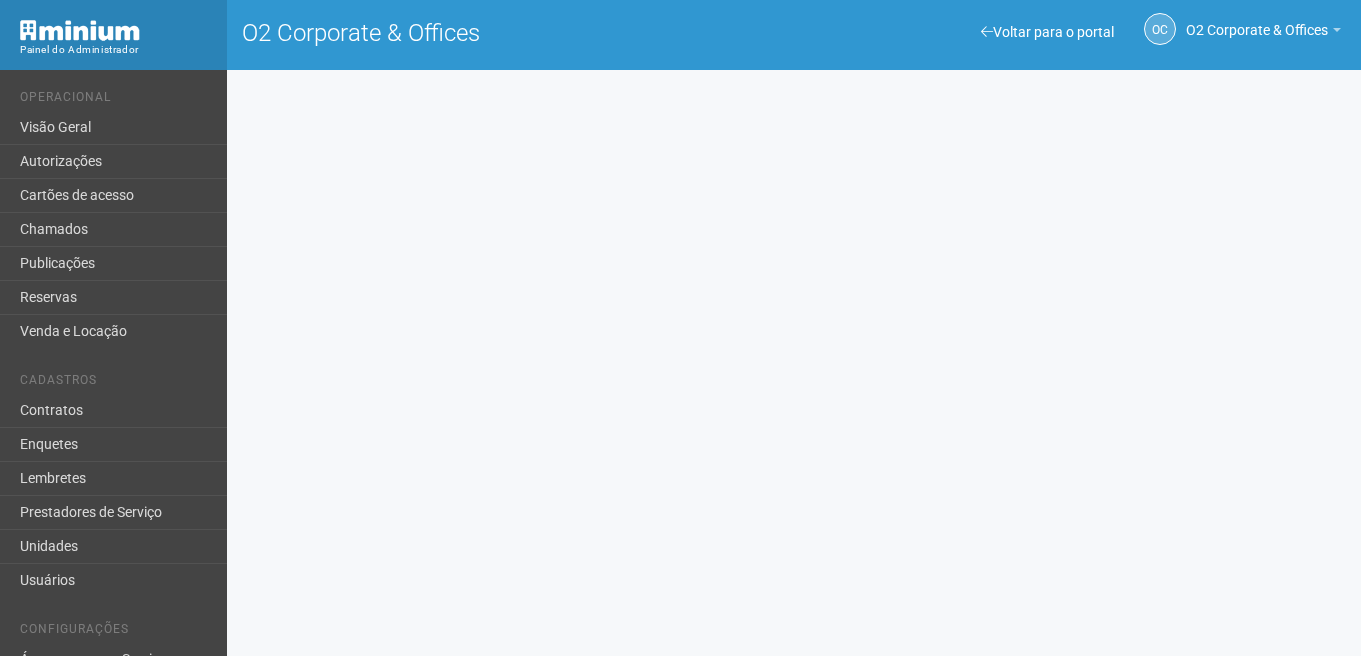 scroll, scrollTop: 0, scrollLeft: 0, axis: both 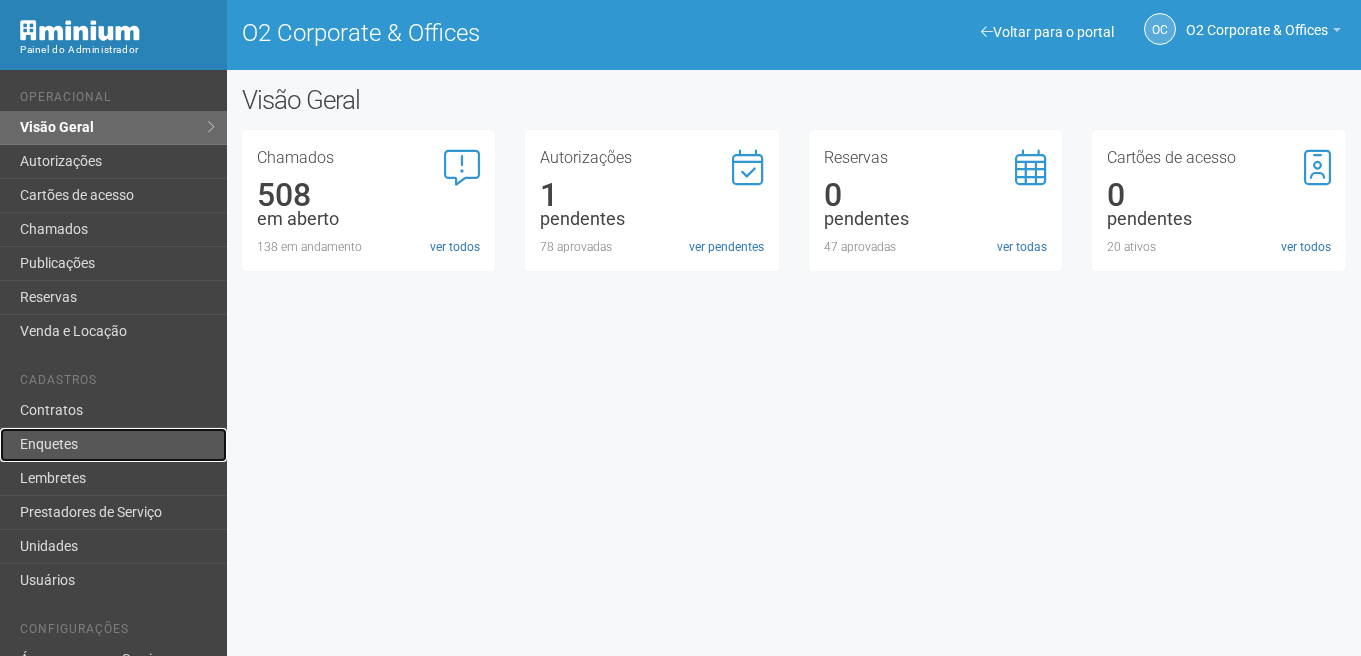click on "Enquetes" at bounding box center [113, 445] 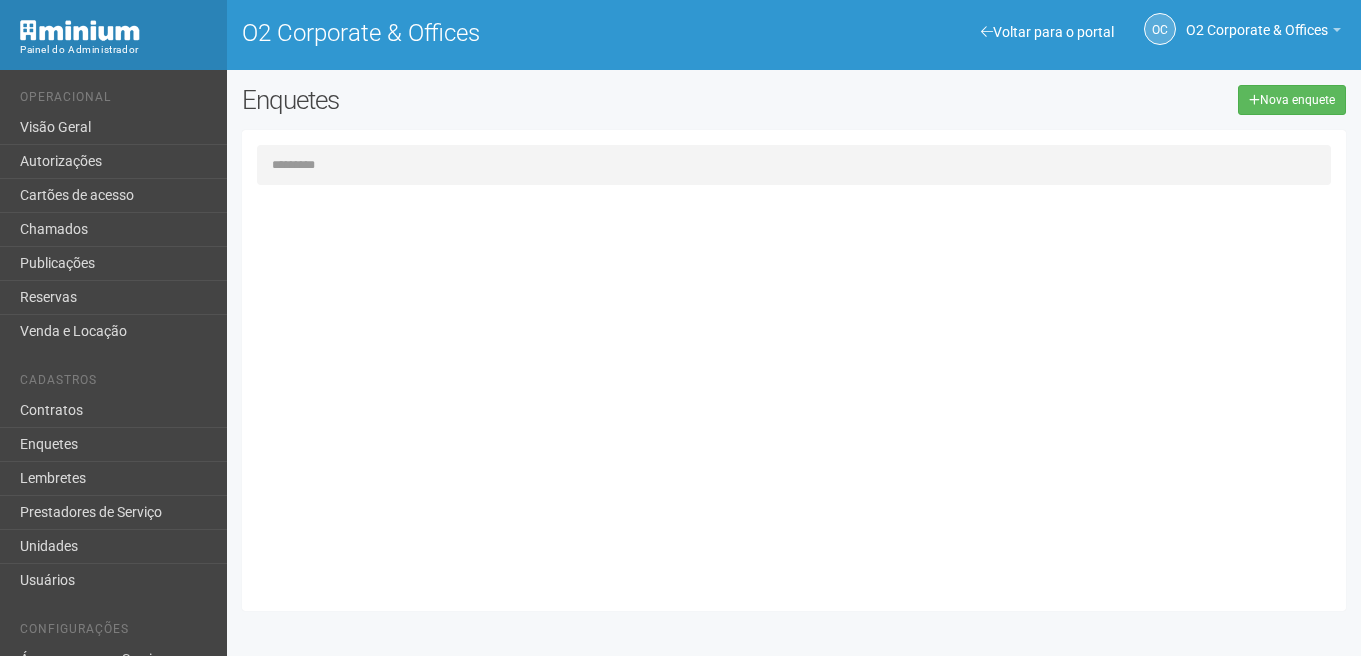 scroll, scrollTop: 0, scrollLeft: 0, axis: both 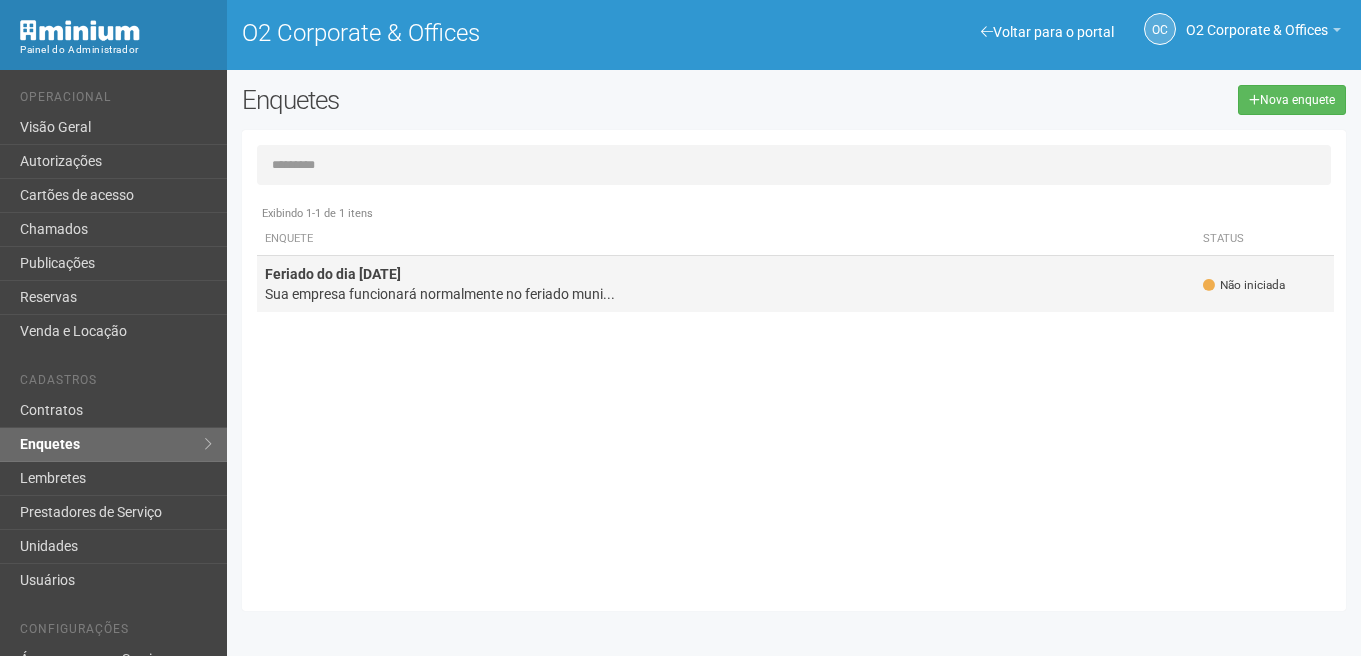 click on "Sua empresa funcionará normalmente no feriado muni..." at bounding box center [726, 294] 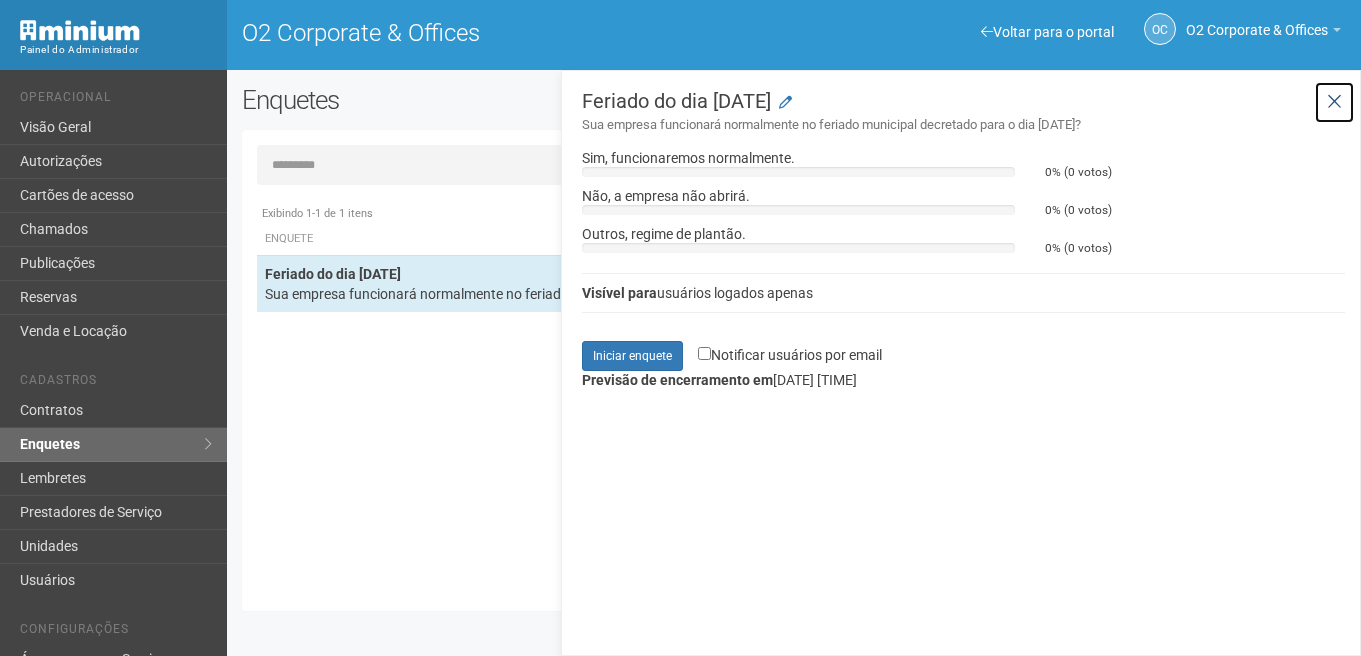 click at bounding box center (1334, 102) 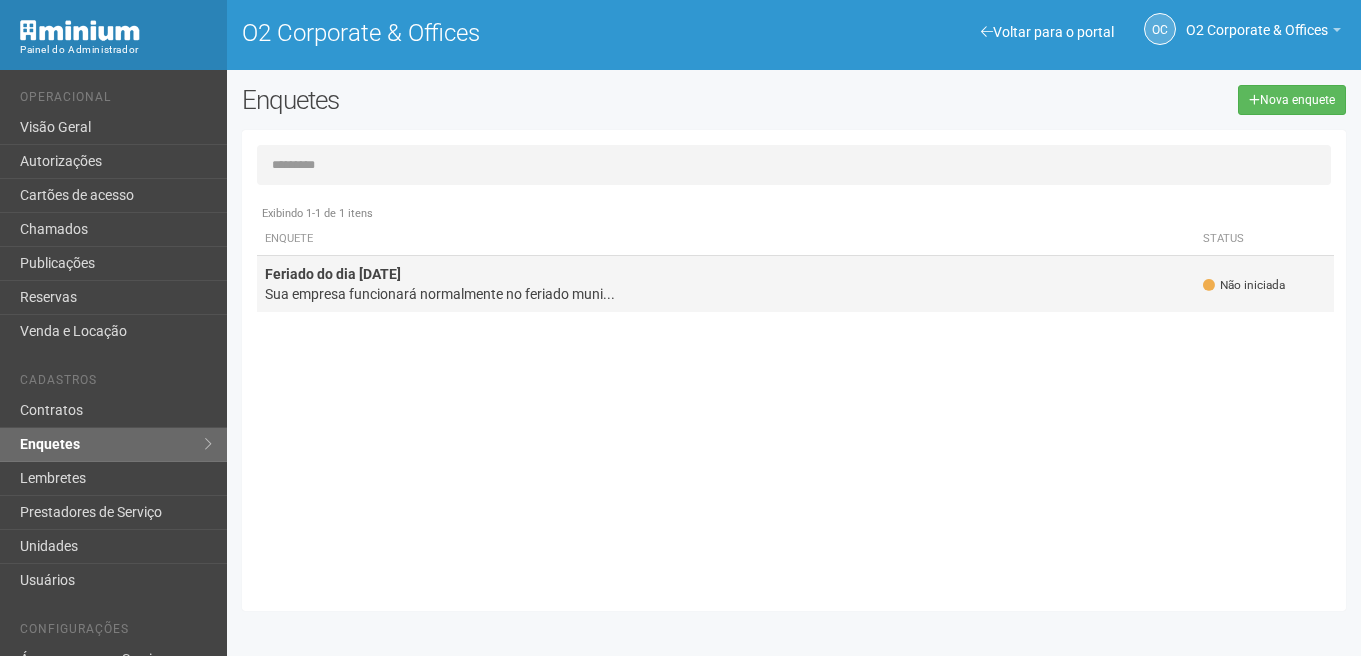 click on "Sua empresa funcionará normalmente no feriado muni..." at bounding box center (726, 294) 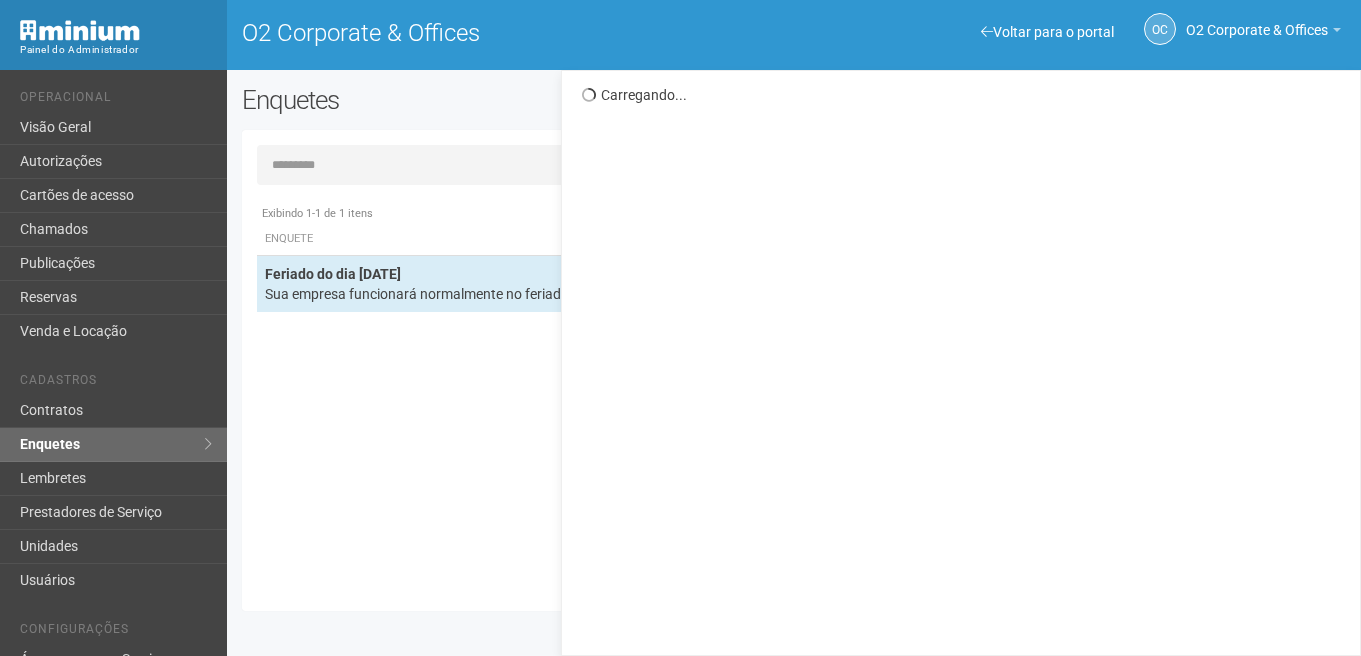 scroll, scrollTop: 0, scrollLeft: 0, axis: both 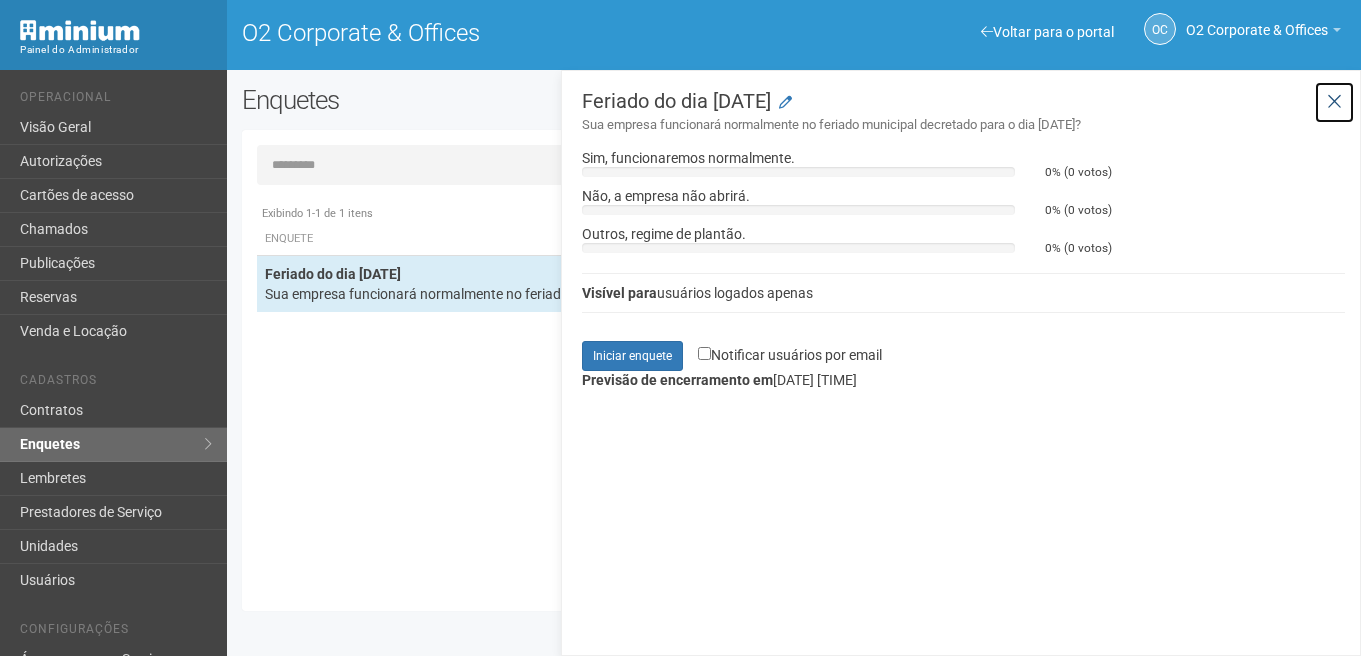 drag, startPoint x: 1339, startPoint y: 95, endPoint x: 1335, endPoint y: 106, distance: 11.7046995 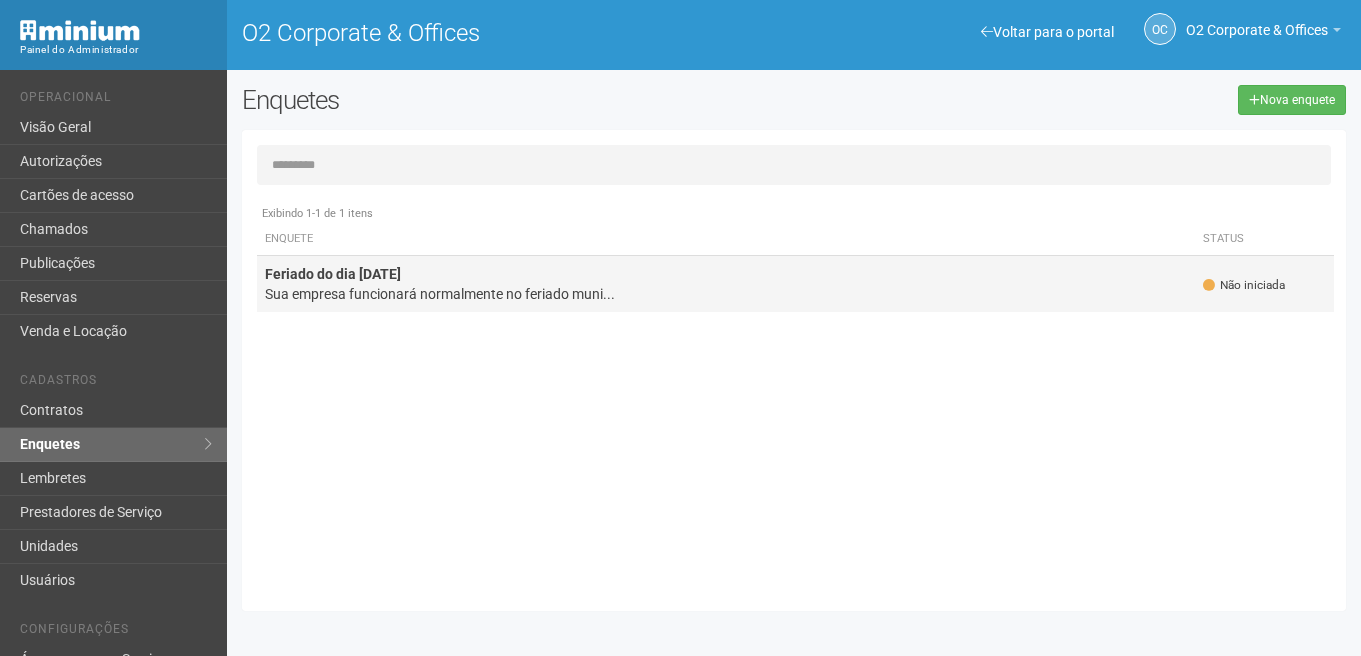 click on "Sua empresa funcionará normalmente no feriado muni..." at bounding box center (726, 294) 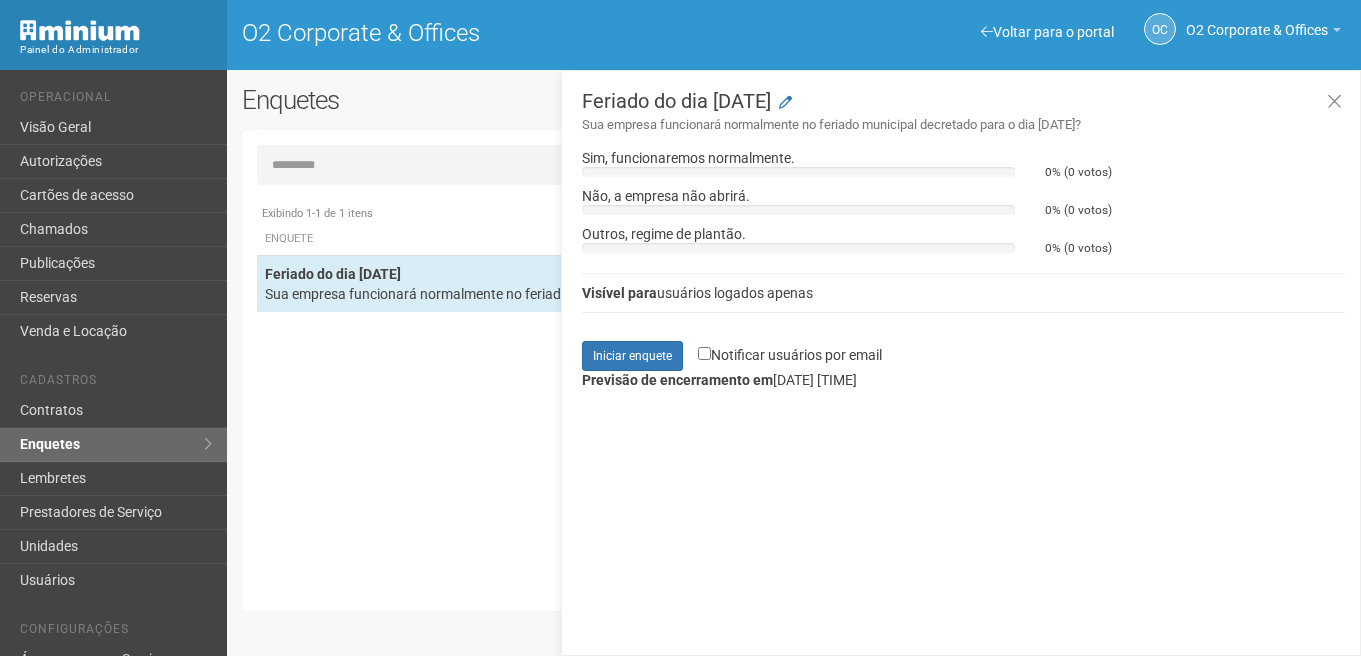 click on "Exibindo 1-1 de 1 itens
Enquete Status
Feriado do dia [DATE]
Sua empresa funcionará normalmente no feriado muni...
Não iniciada" at bounding box center [801, 395] 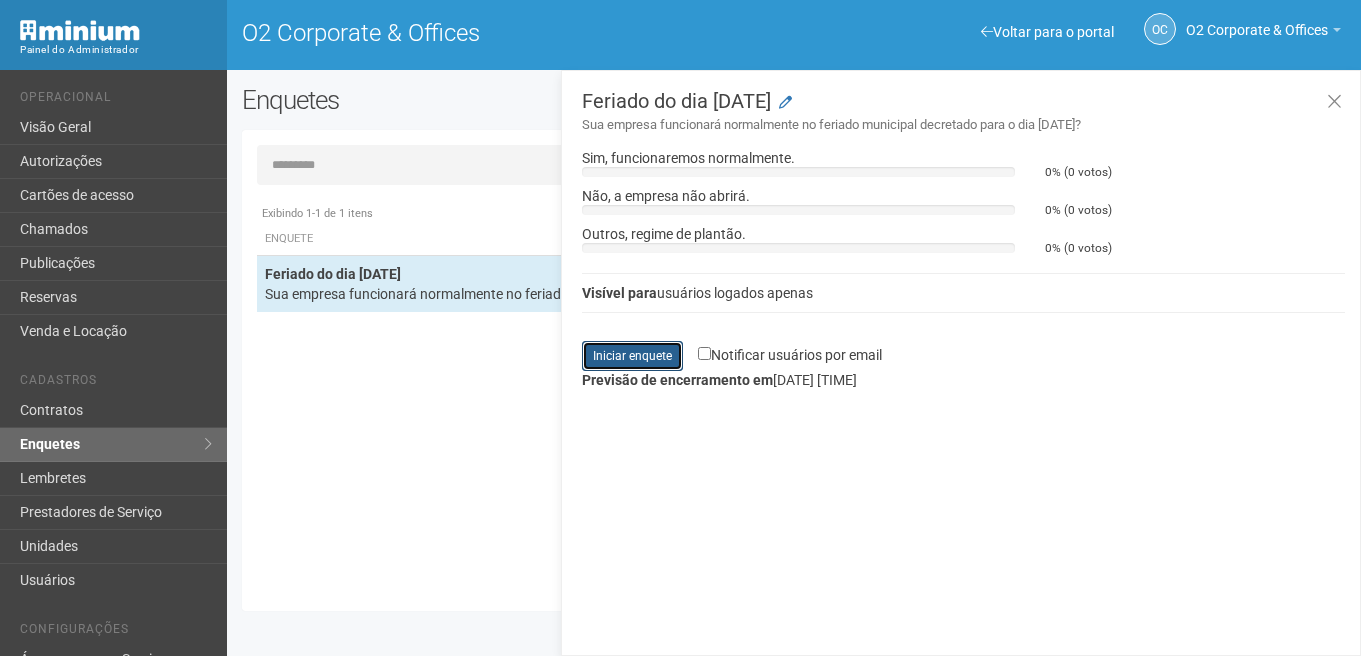 click on "Iniciar enquete" at bounding box center [632, 356] 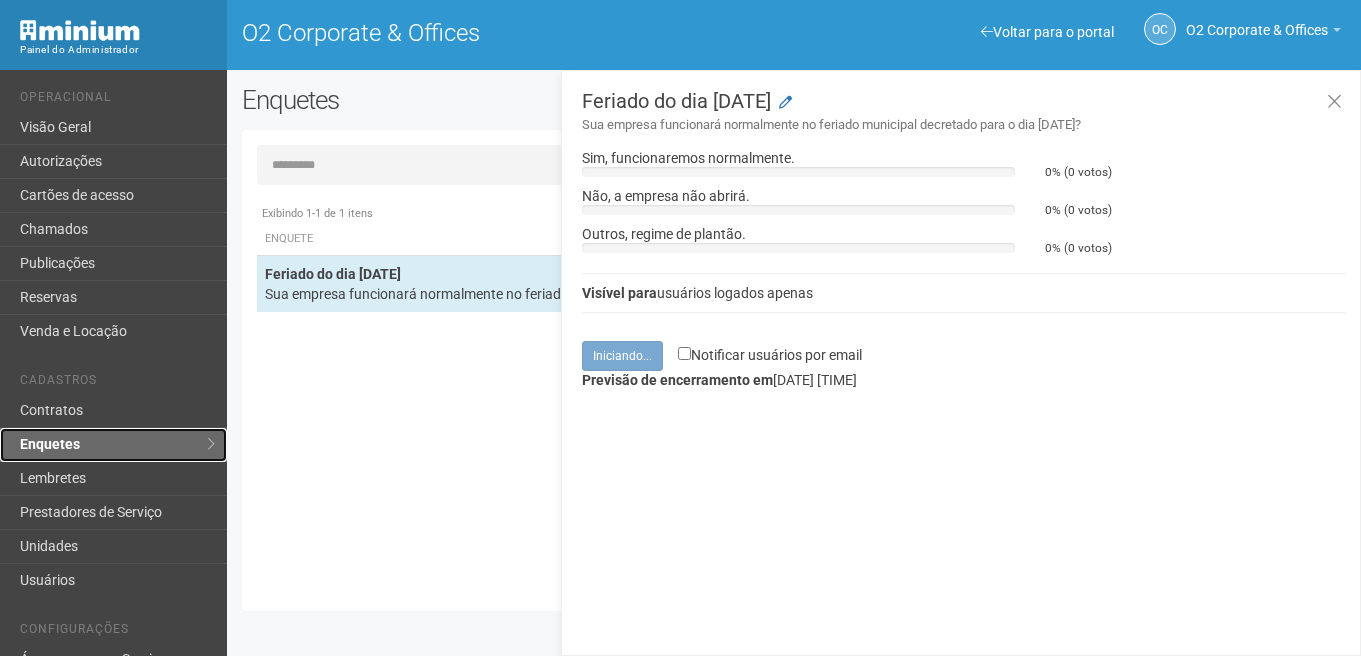 click on "Enquetes" at bounding box center [113, 445] 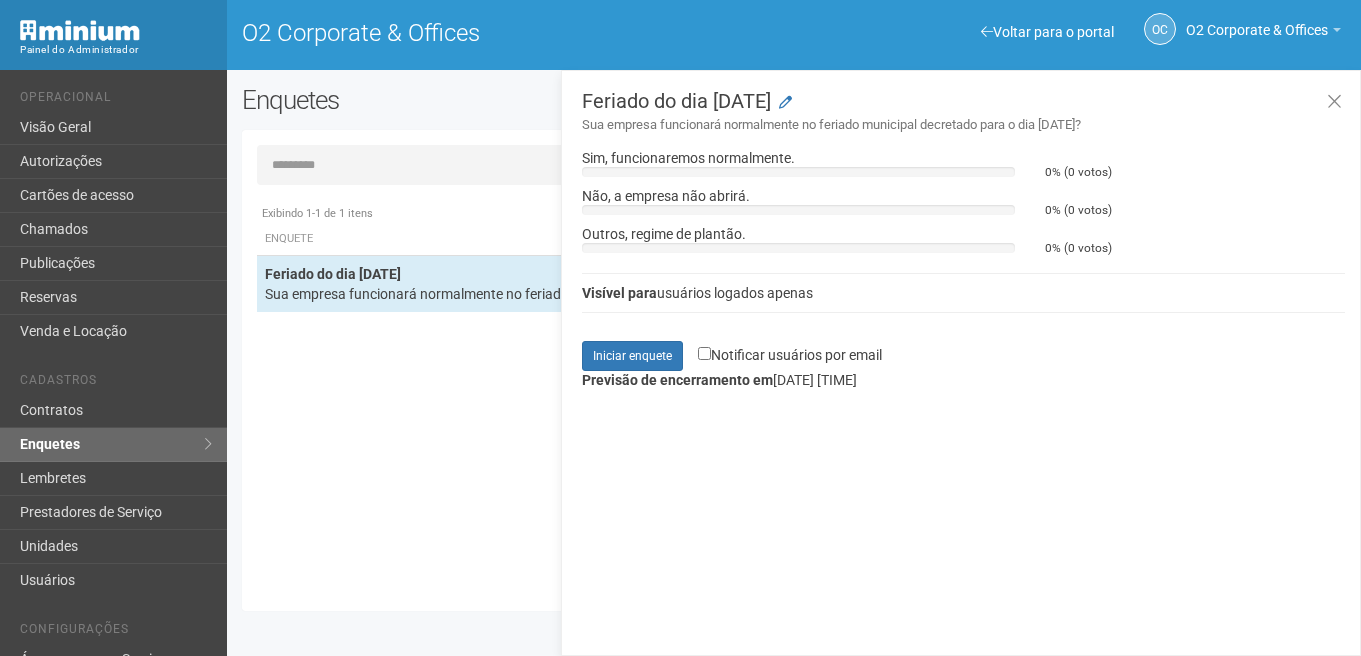 scroll, scrollTop: 0, scrollLeft: 0, axis: both 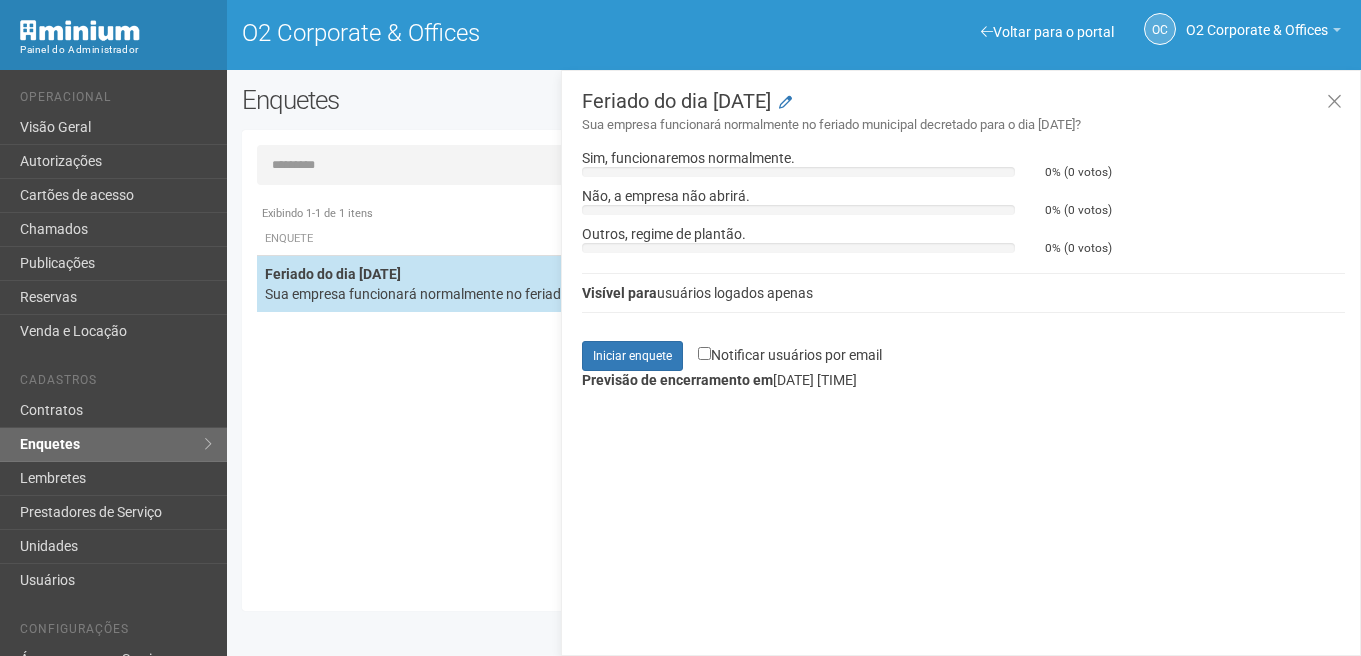 click on "Feriado do dia 07/07/2025
Sua empresa funcionará normalmente no feriado muni..." at bounding box center (726, 284) 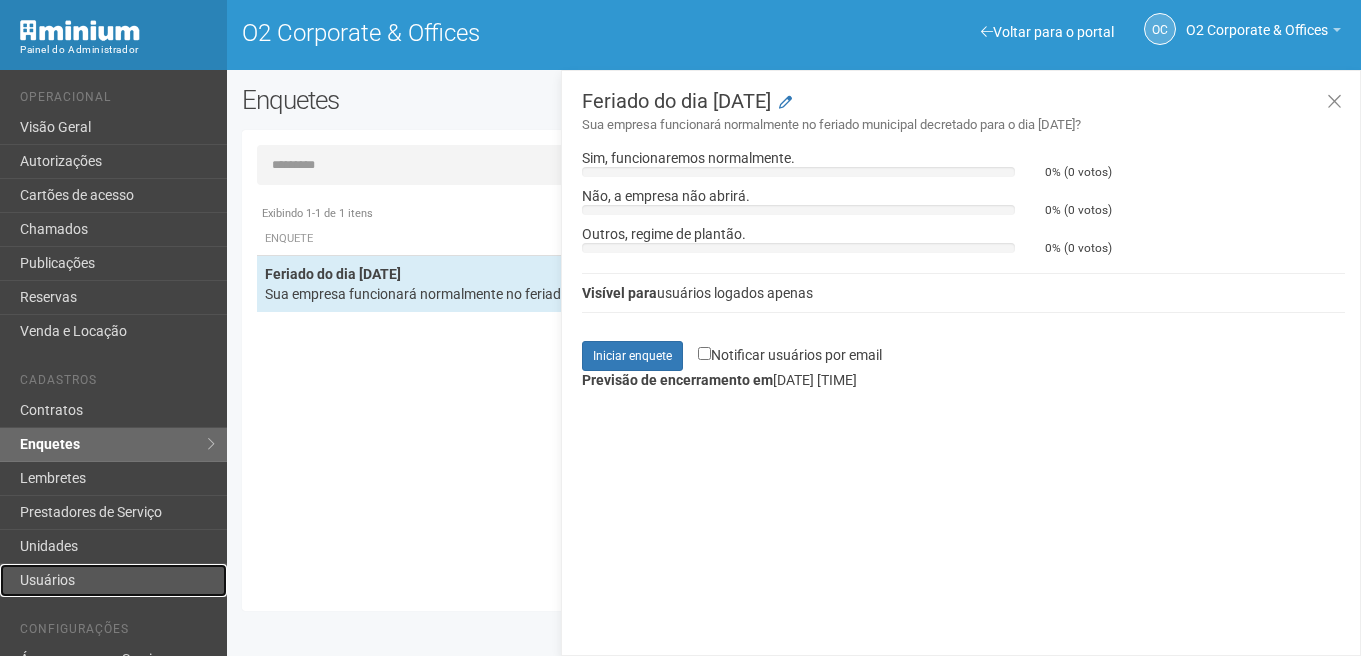 click on "Usuários" at bounding box center [113, 580] 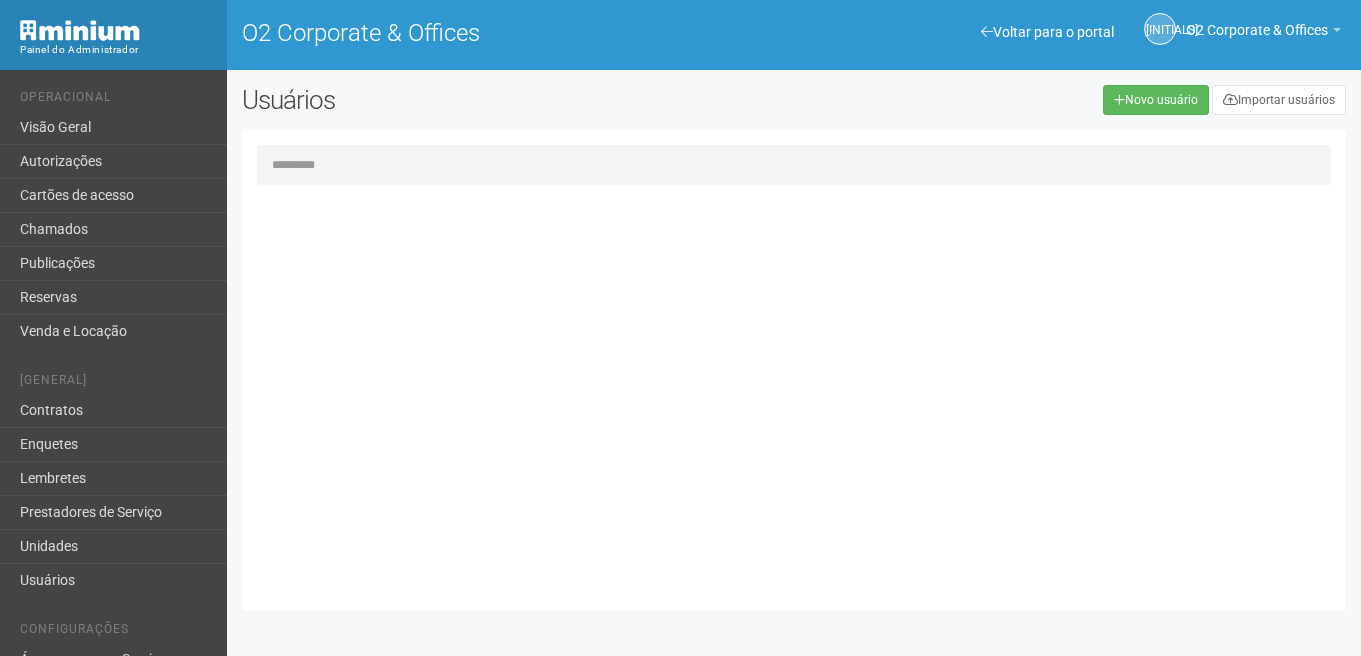scroll, scrollTop: 0, scrollLeft: 0, axis: both 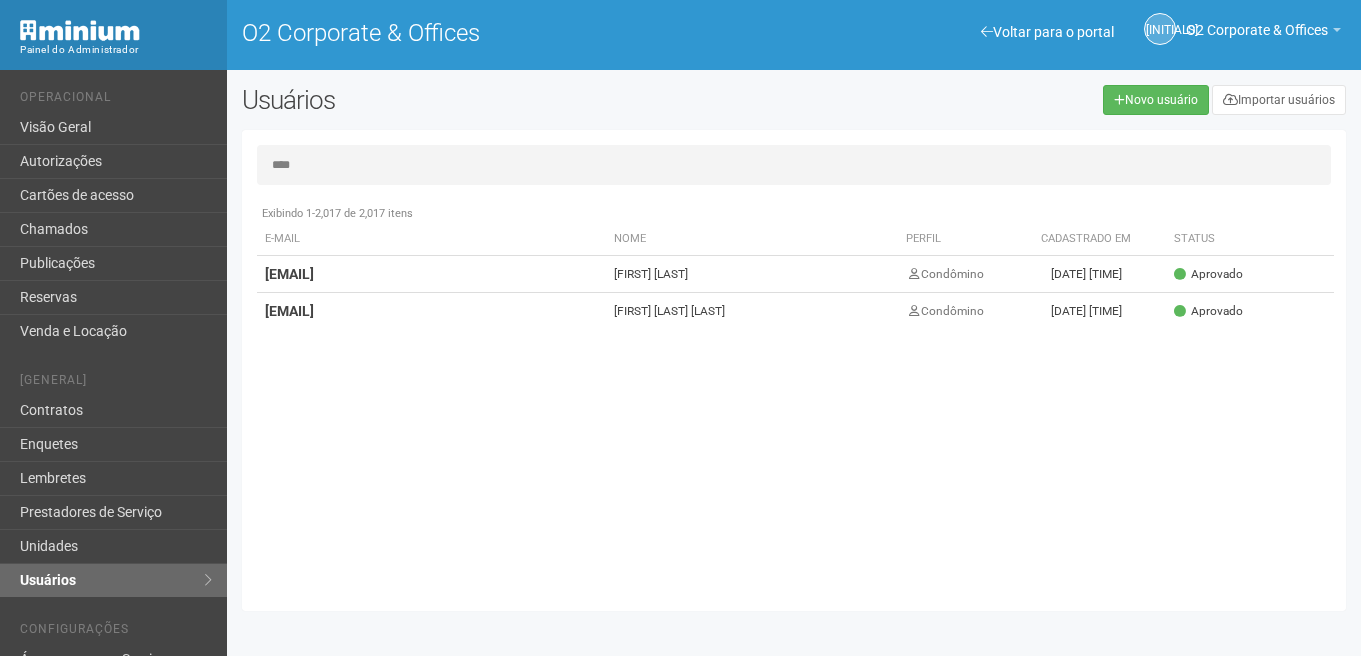 type on "****" 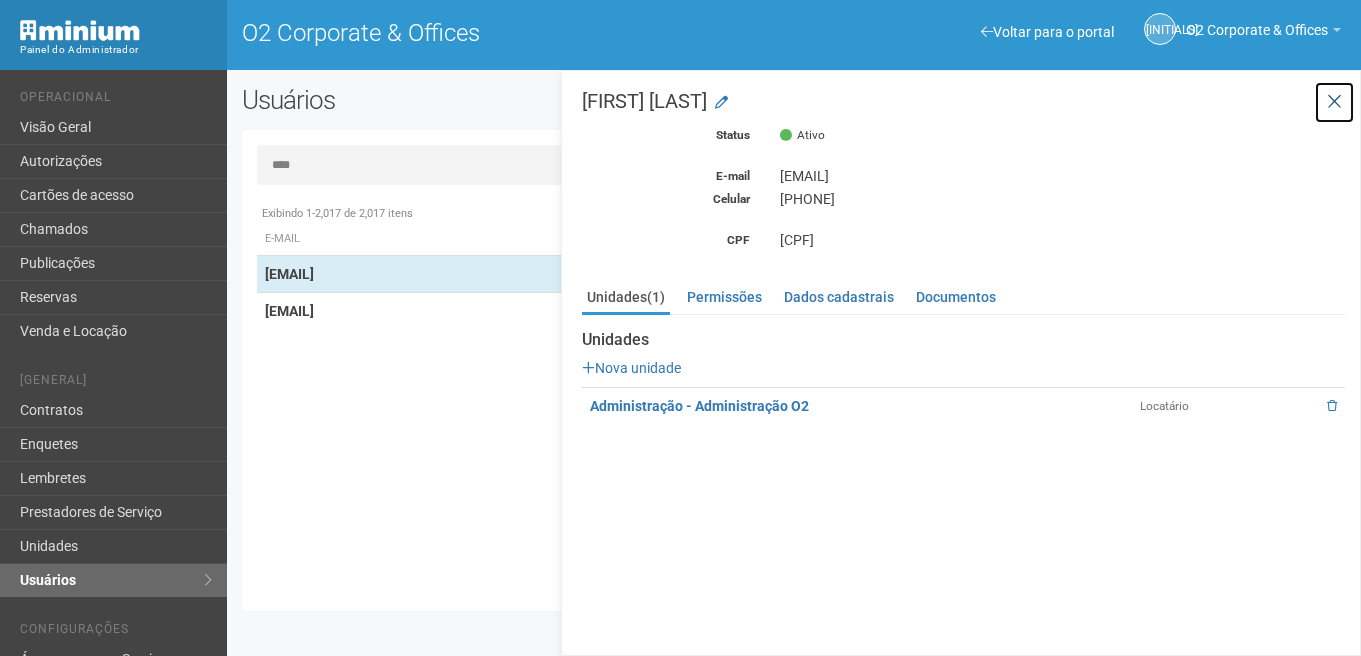 click at bounding box center (1334, 102) 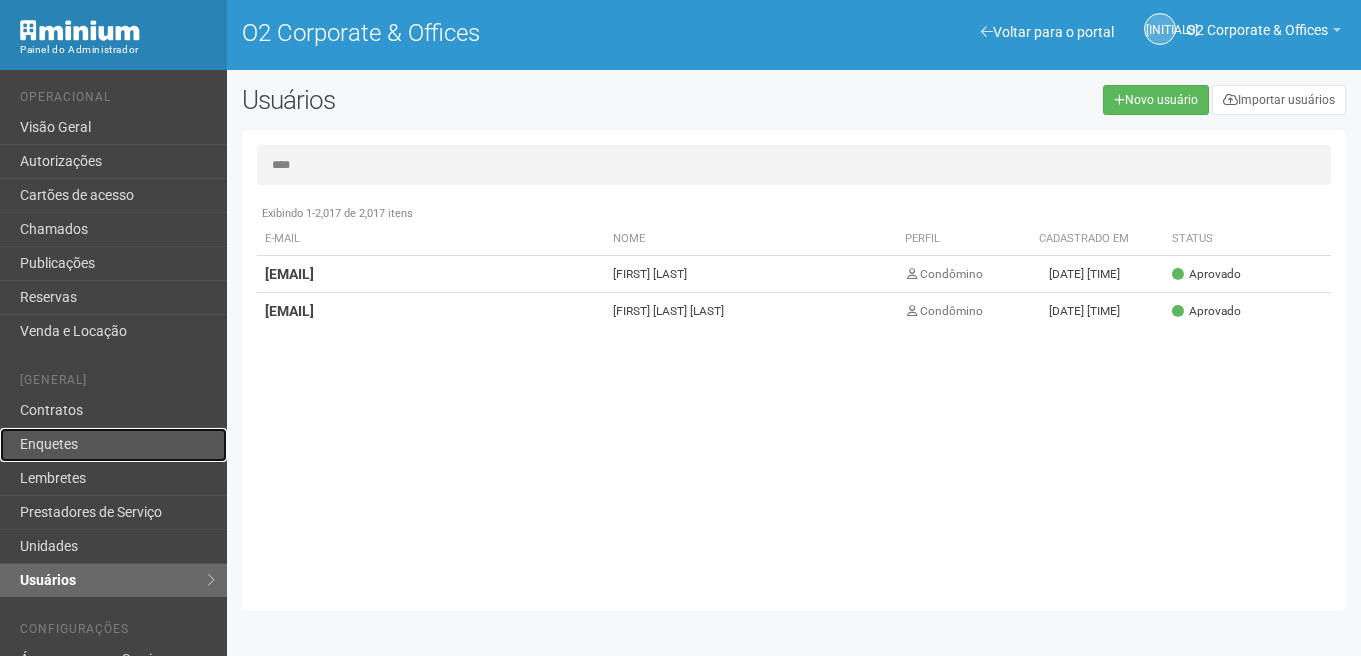 click on "Enquetes" at bounding box center [113, 445] 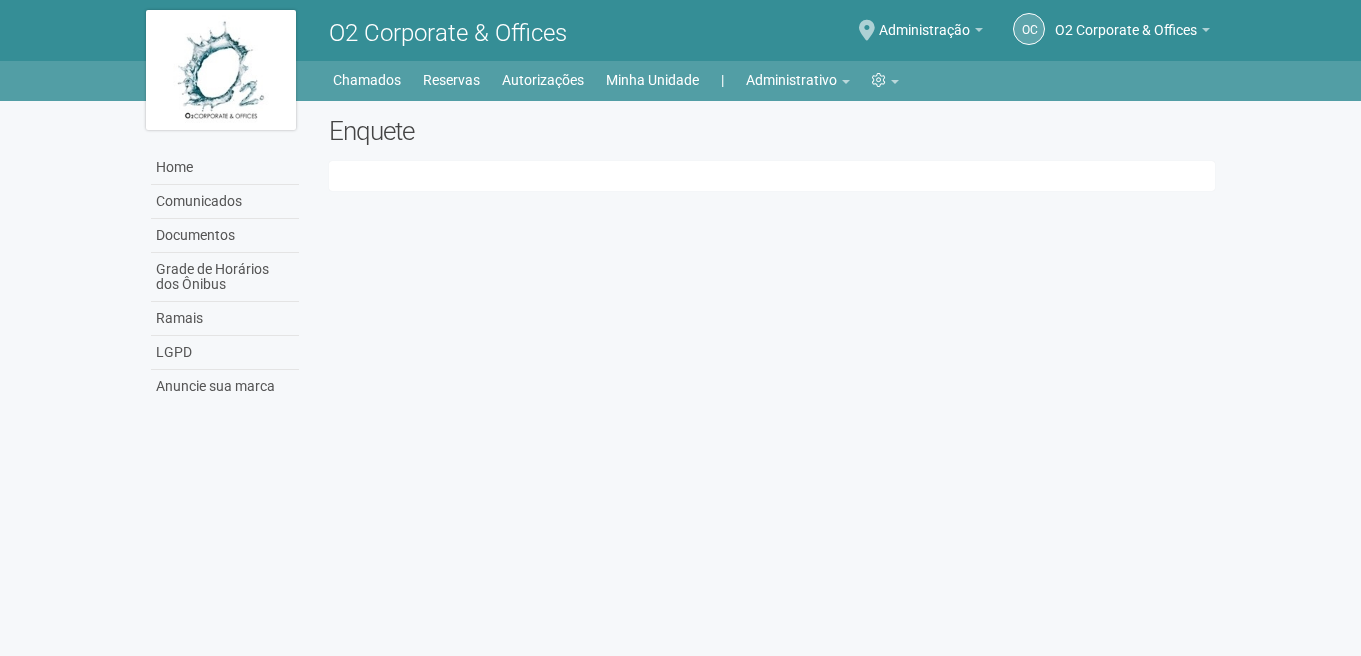 scroll, scrollTop: 0, scrollLeft: 0, axis: both 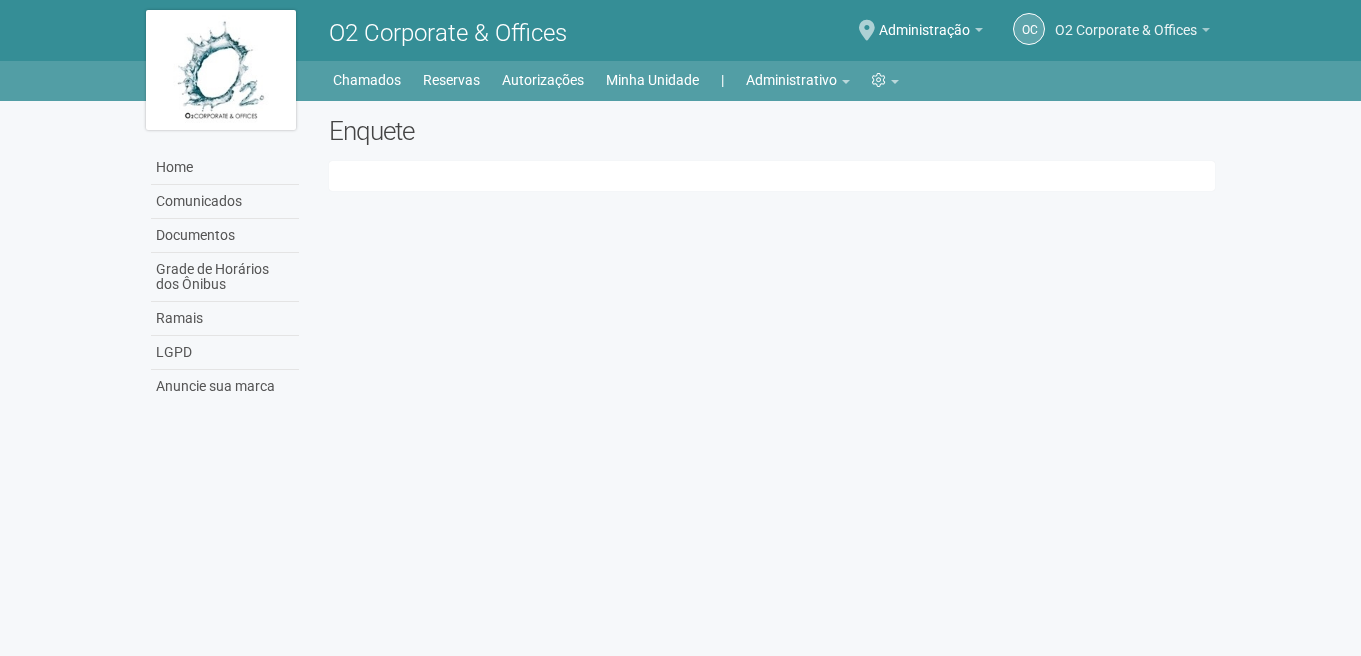 click on "O2 Corporate & Offices" at bounding box center (1126, 20) 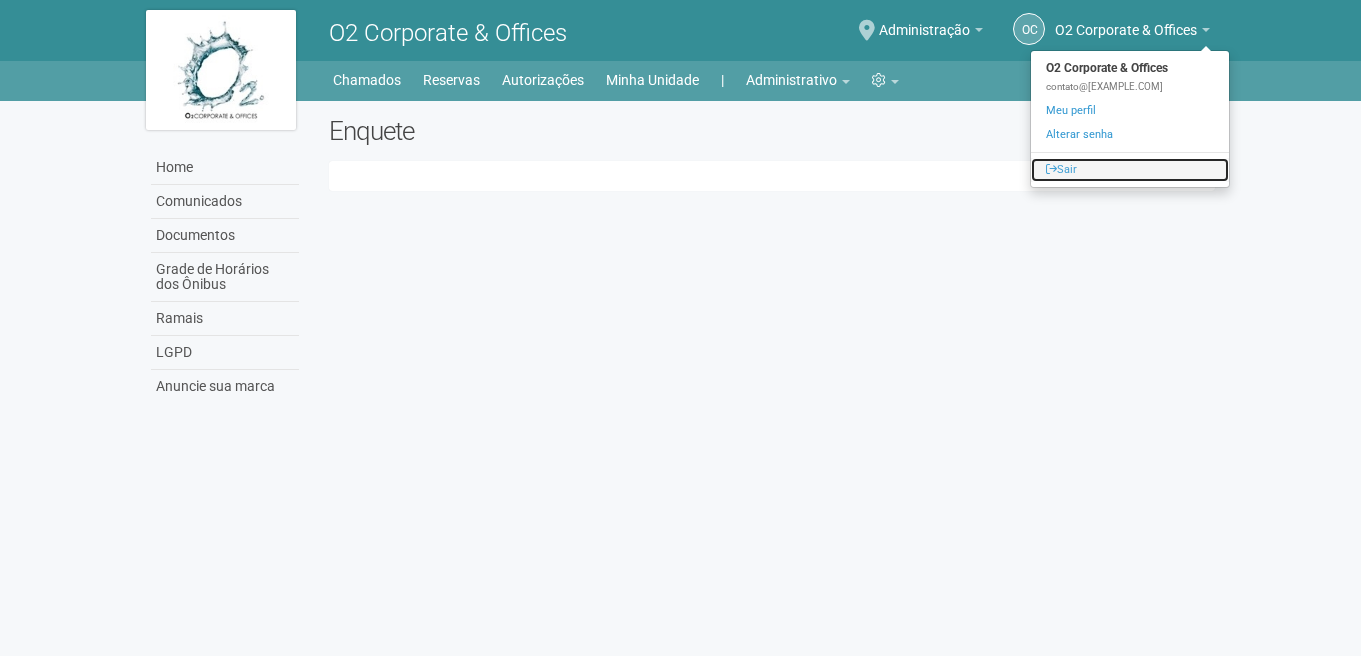 click on "Sair" at bounding box center (1130, 170) 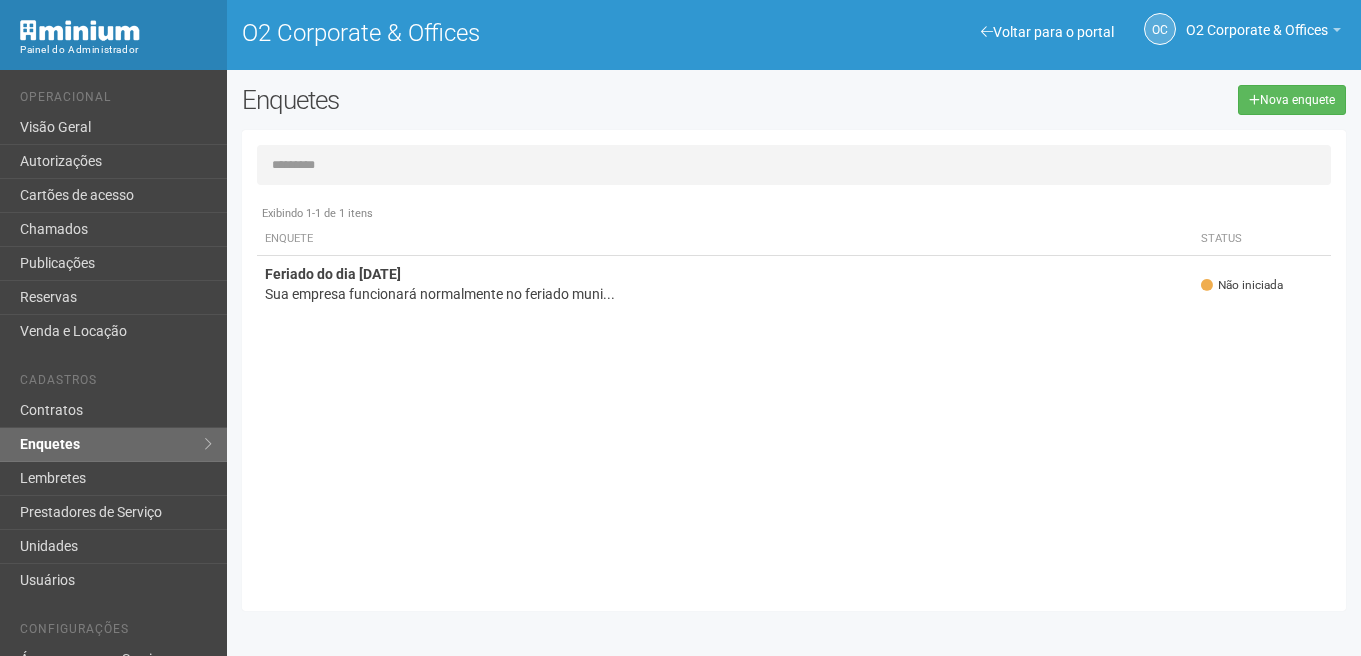 scroll, scrollTop: 0, scrollLeft: 0, axis: both 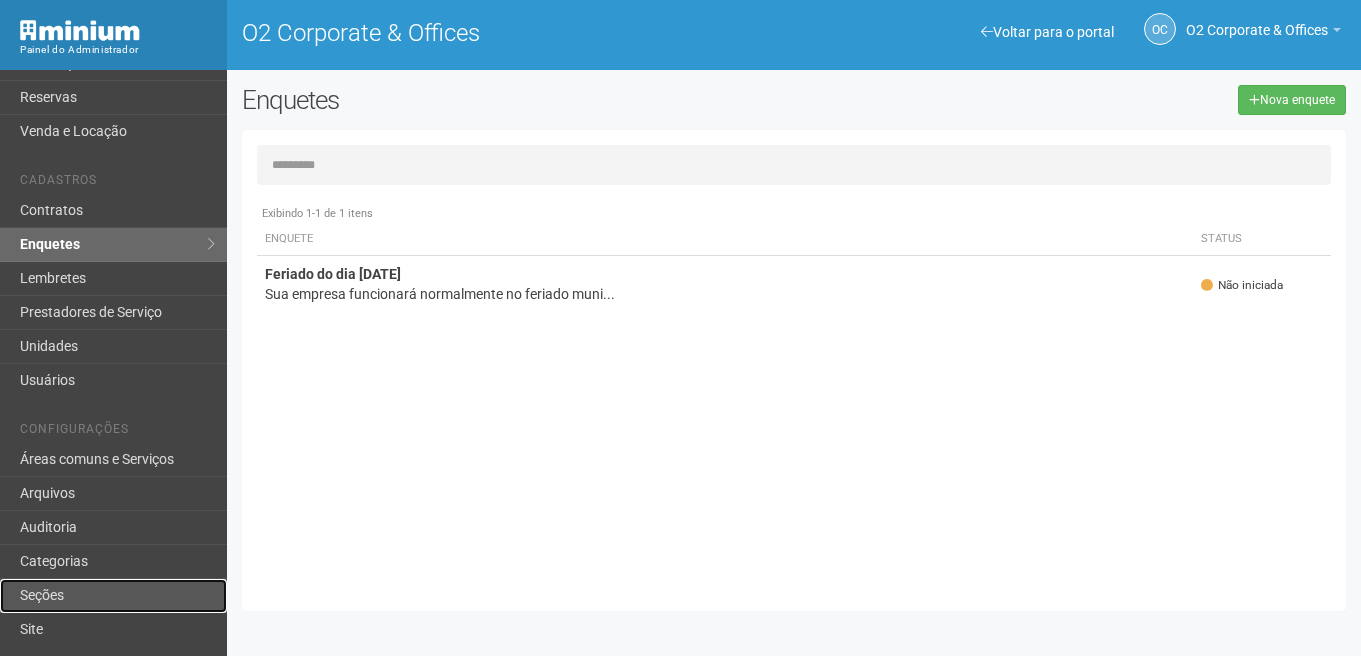 click on "Seções" at bounding box center (113, 596) 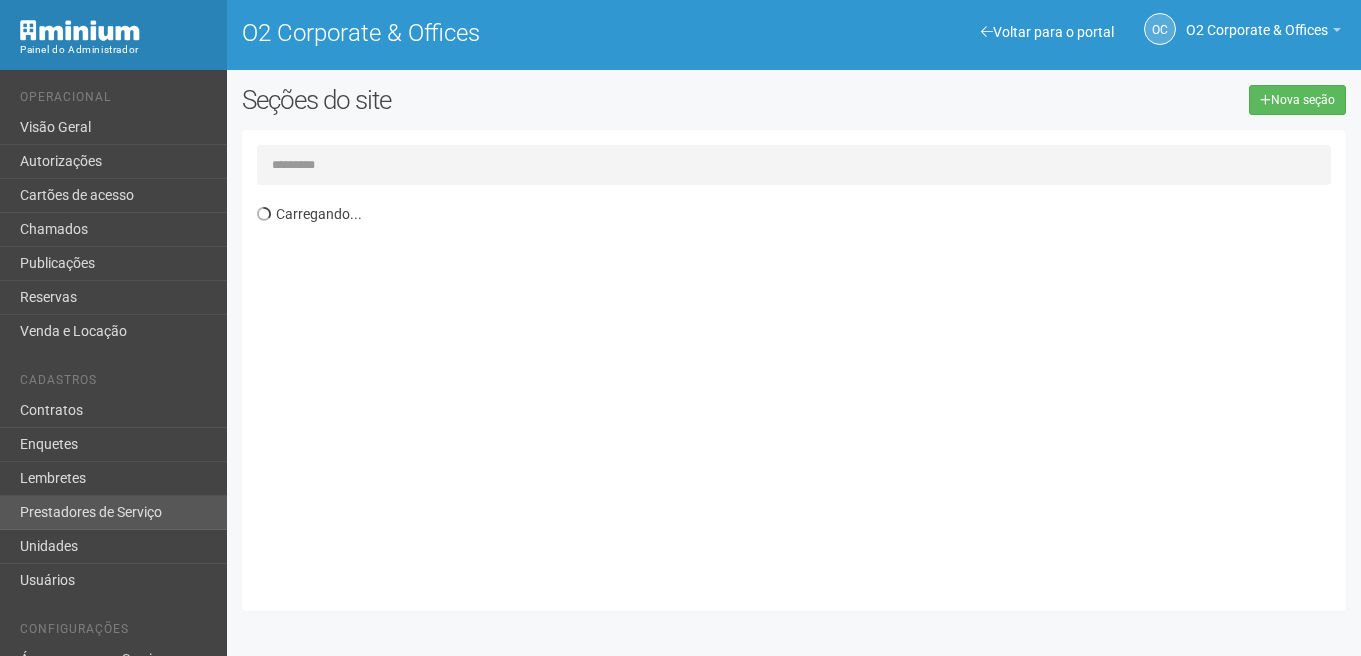 scroll, scrollTop: 0, scrollLeft: 0, axis: both 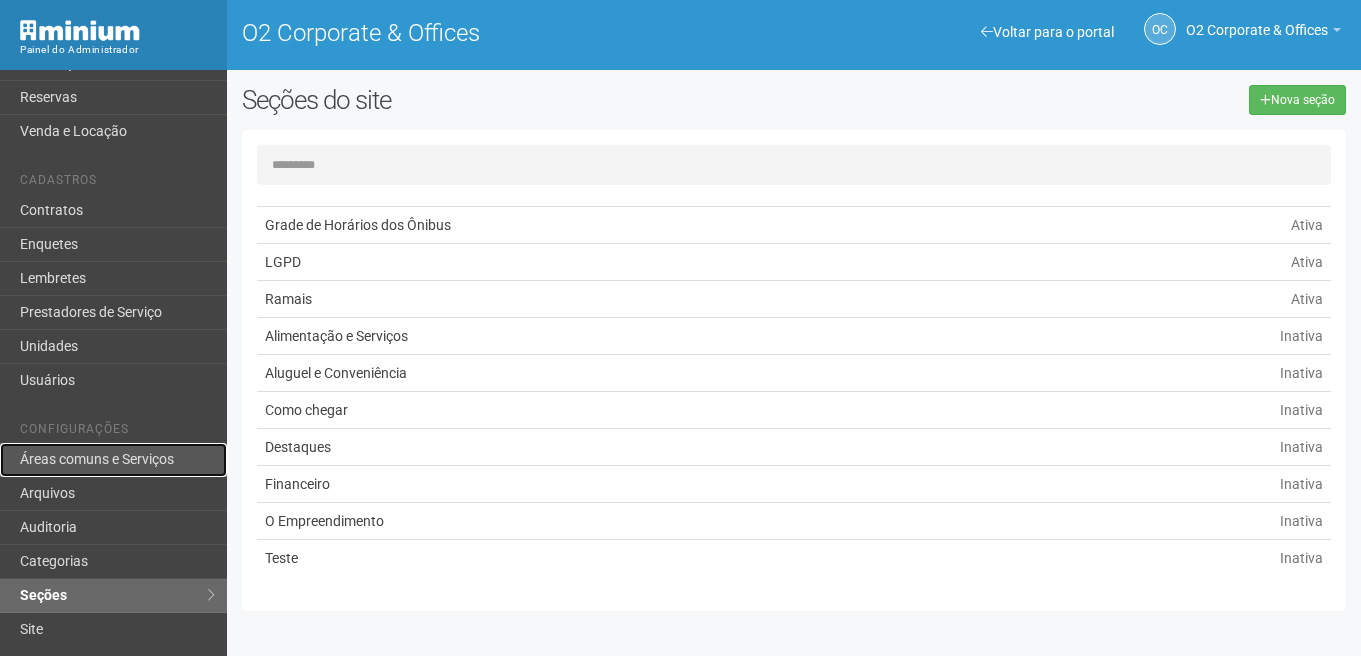 click on "Áreas comuns e Serviços" at bounding box center [113, 460] 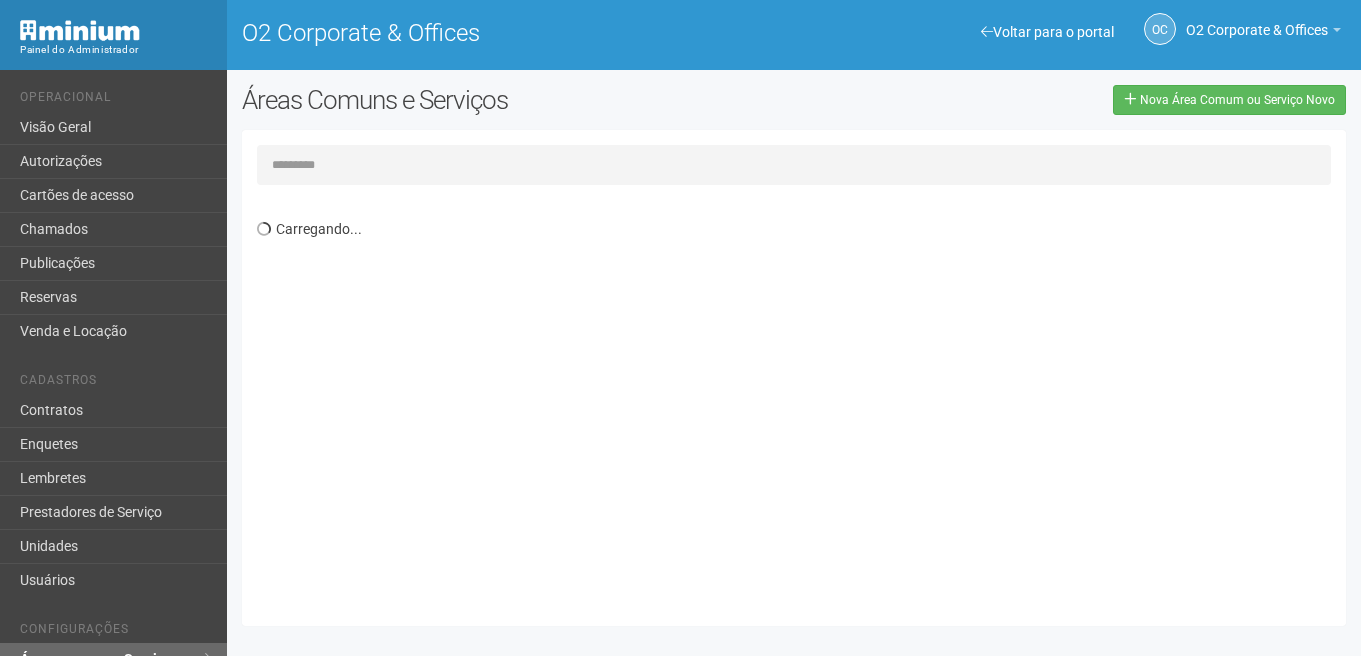 scroll, scrollTop: 0, scrollLeft: 0, axis: both 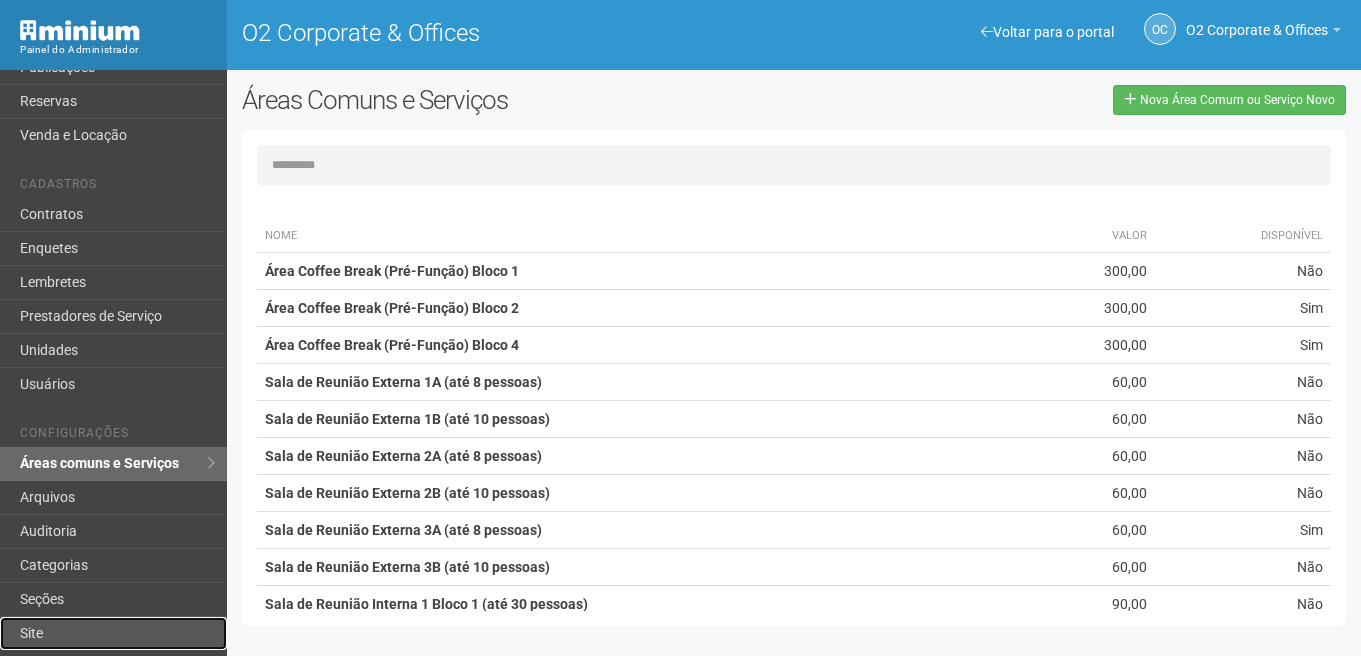 click on "Site" at bounding box center [113, 633] 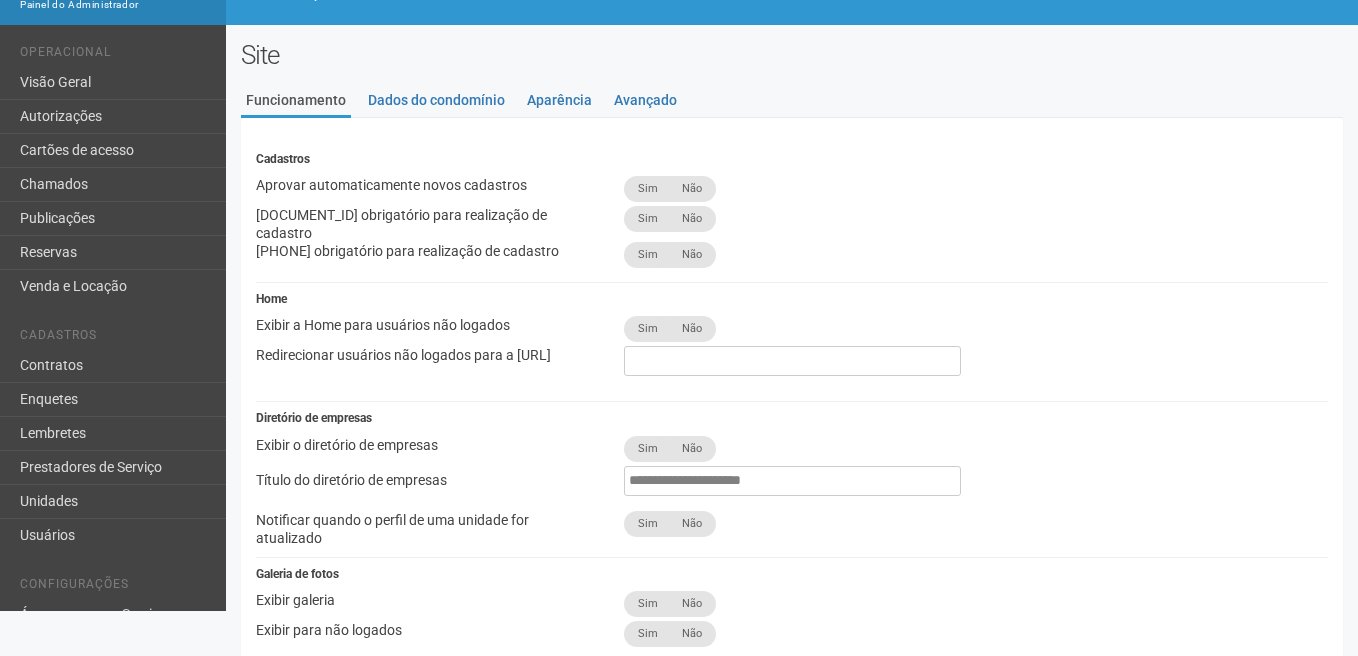 scroll, scrollTop: 0, scrollLeft: 0, axis: both 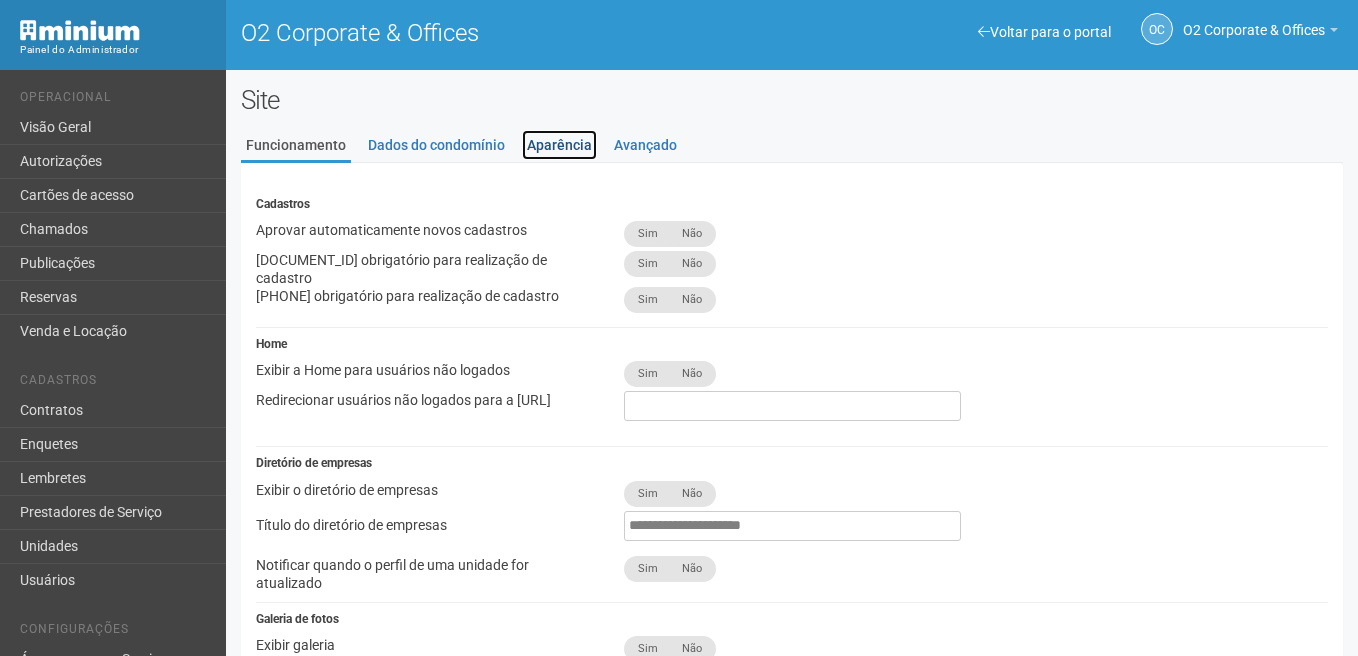 click on "Aparência" at bounding box center [559, 145] 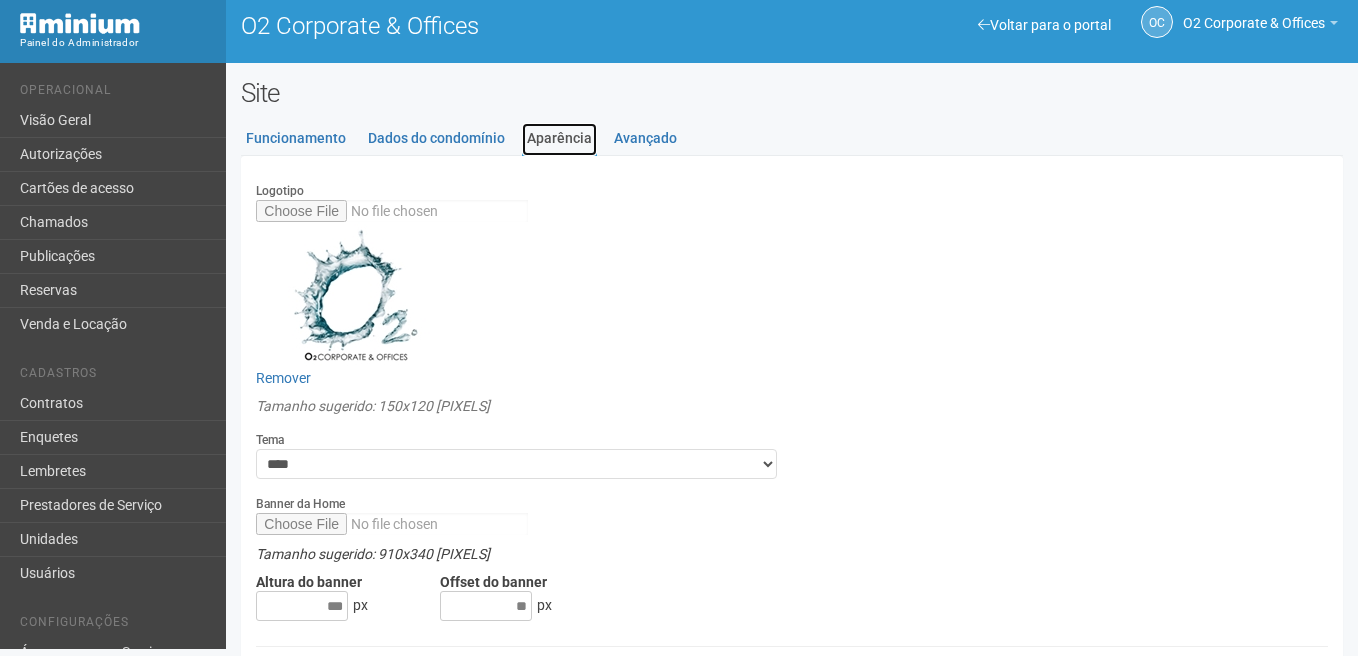 scroll, scrollTop: 67, scrollLeft: 0, axis: vertical 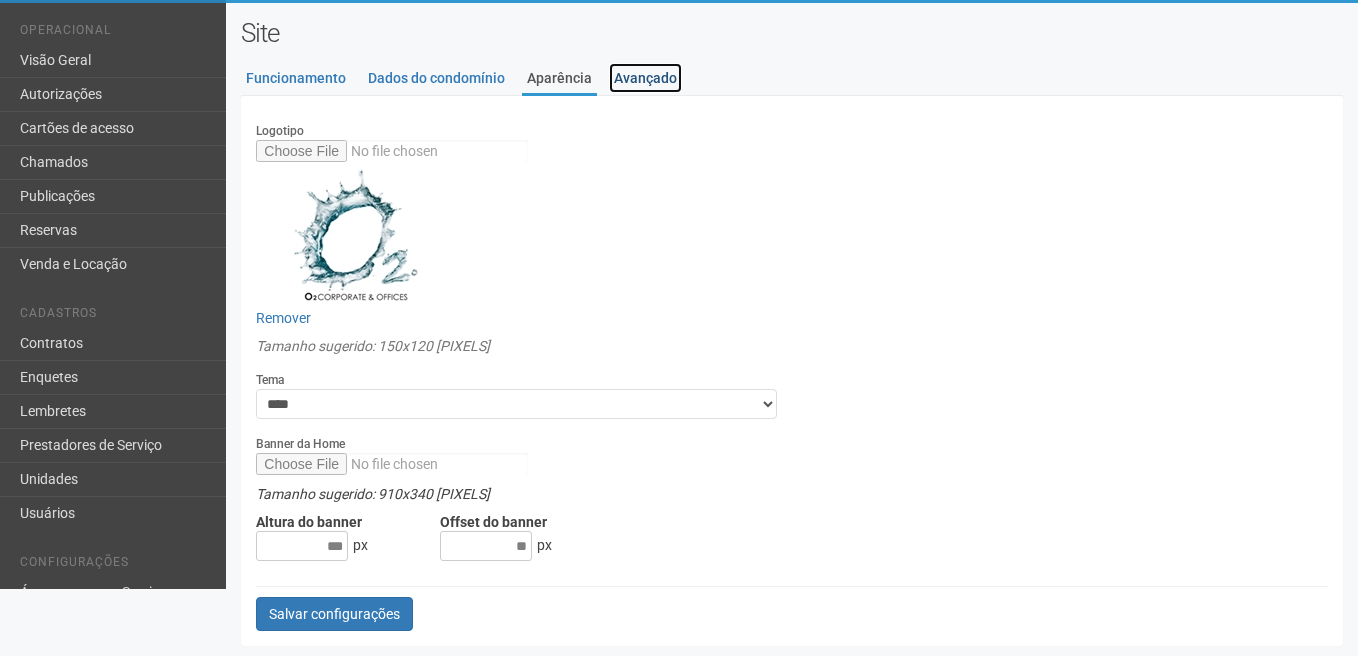 click on "Avançado" at bounding box center [645, 78] 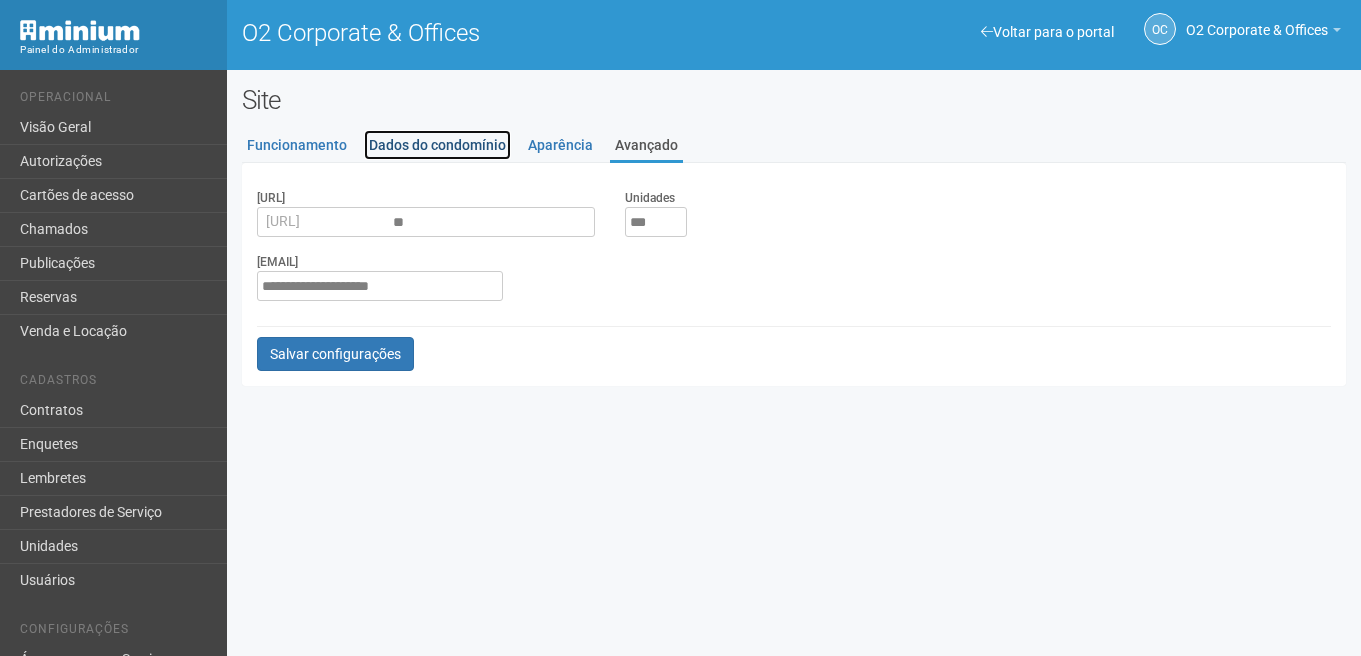 click on "Dados do condomínio" at bounding box center [437, 145] 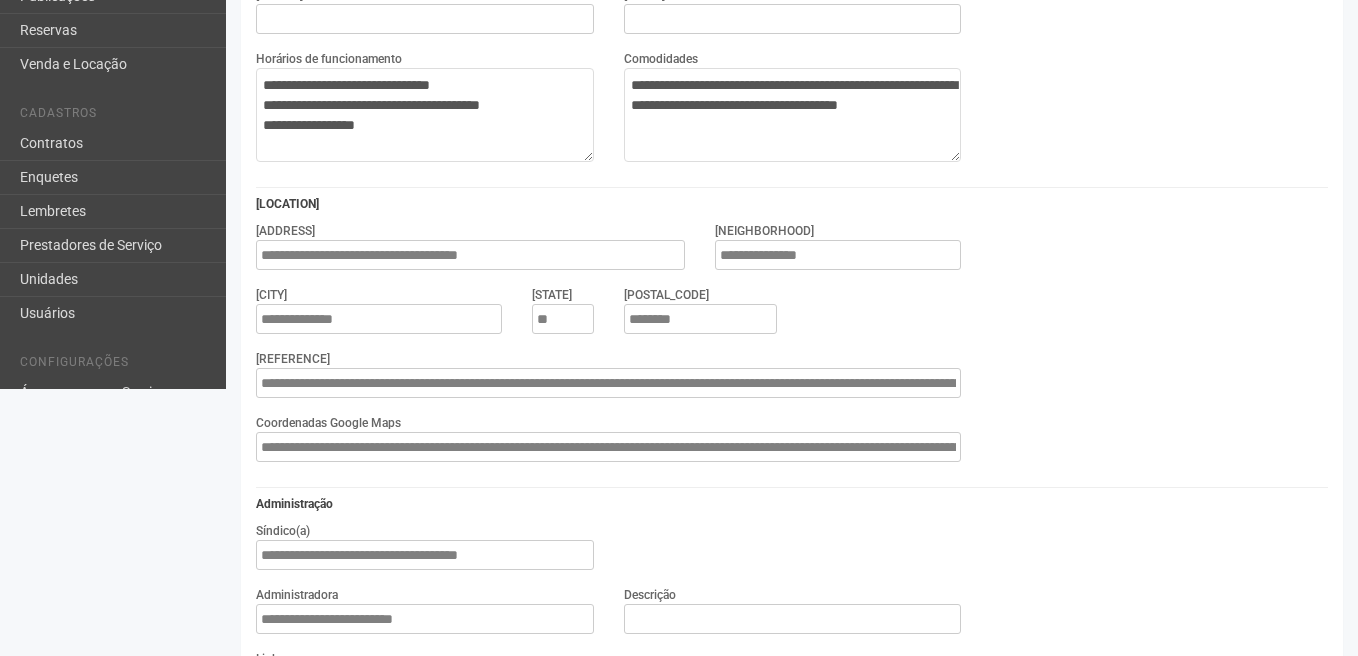 scroll, scrollTop: 0, scrollLeft: 0, axis: both 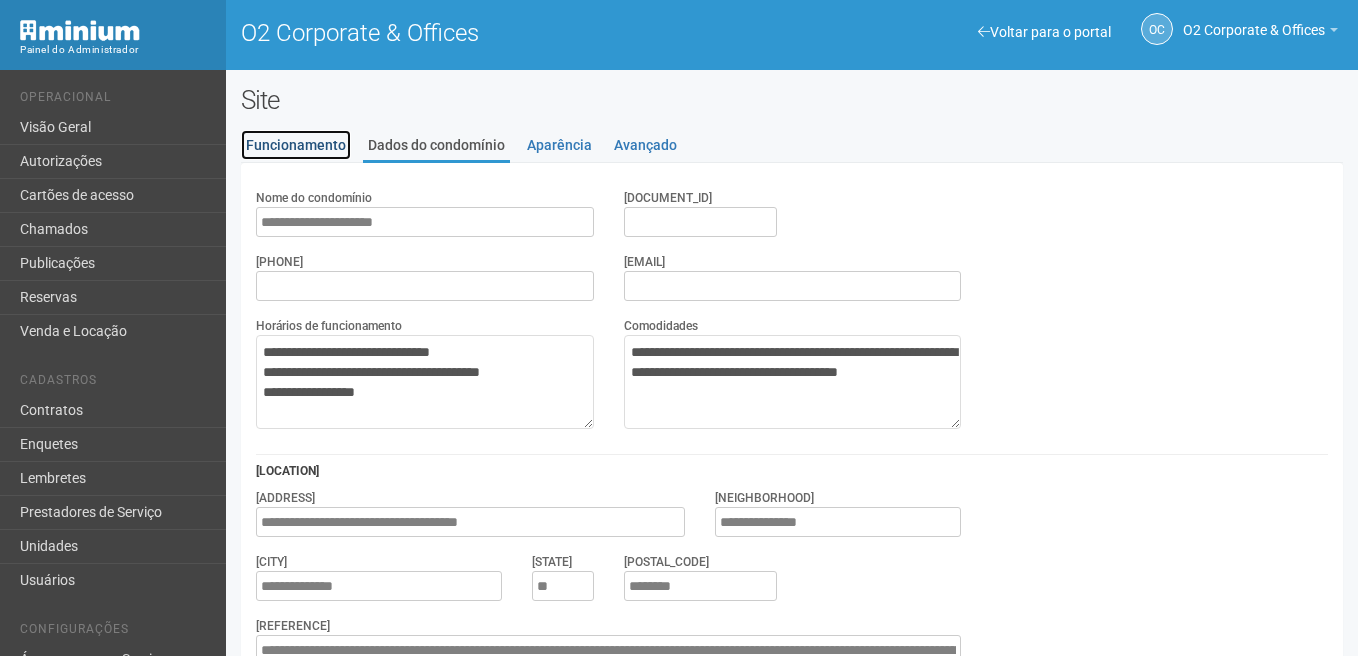click on "Funcionamento" at bounding box center [296, 145] 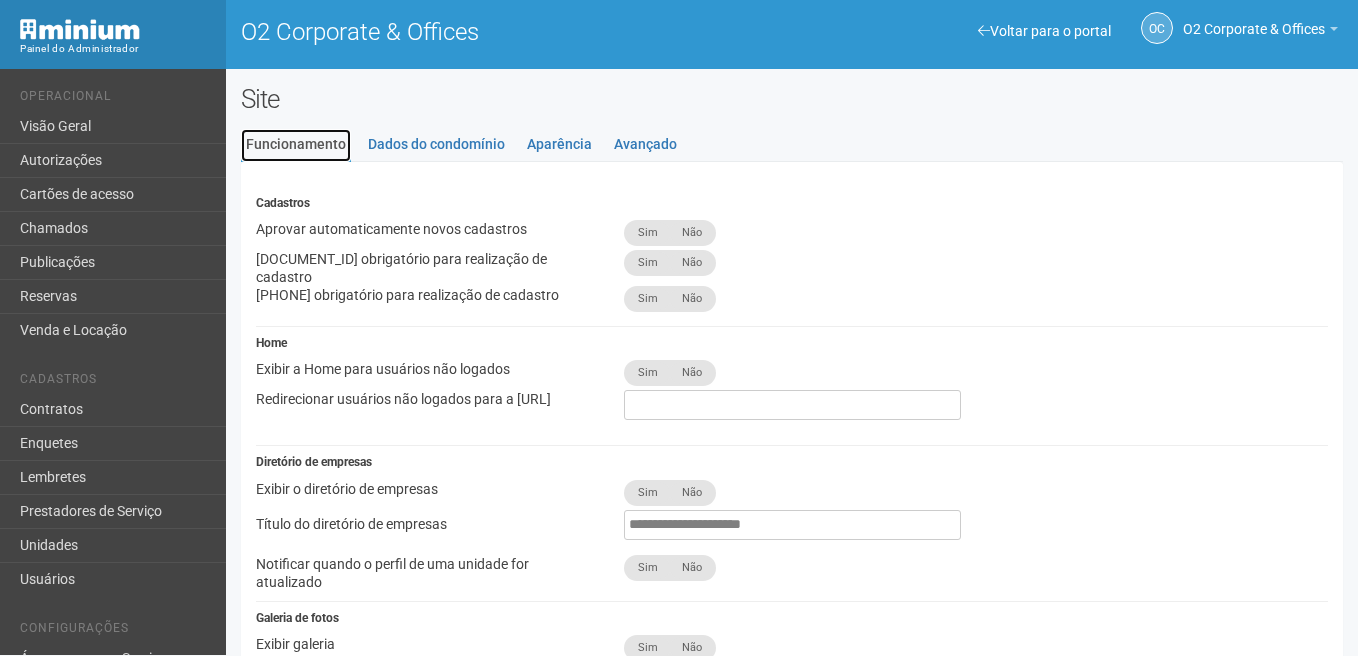 scroll, scrollTop: 0, scrollLeft: 0, axis: both 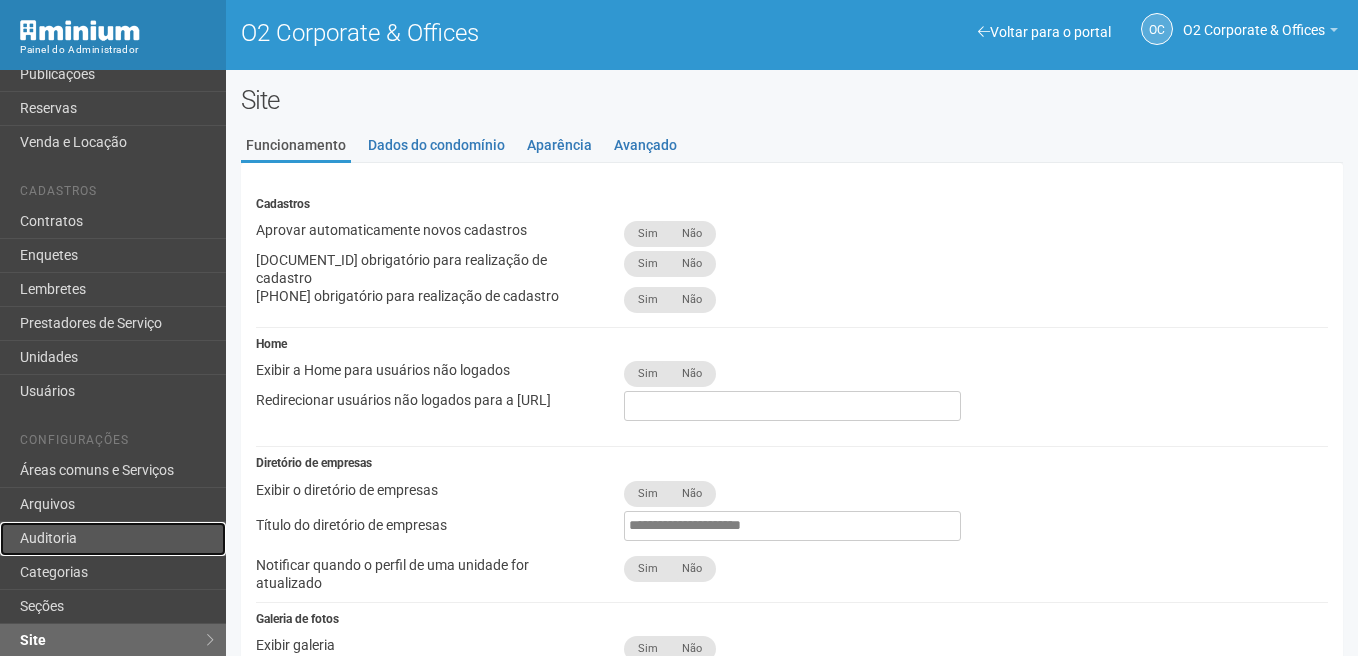 click on "Auditoria" at bounding box center [113, 539] 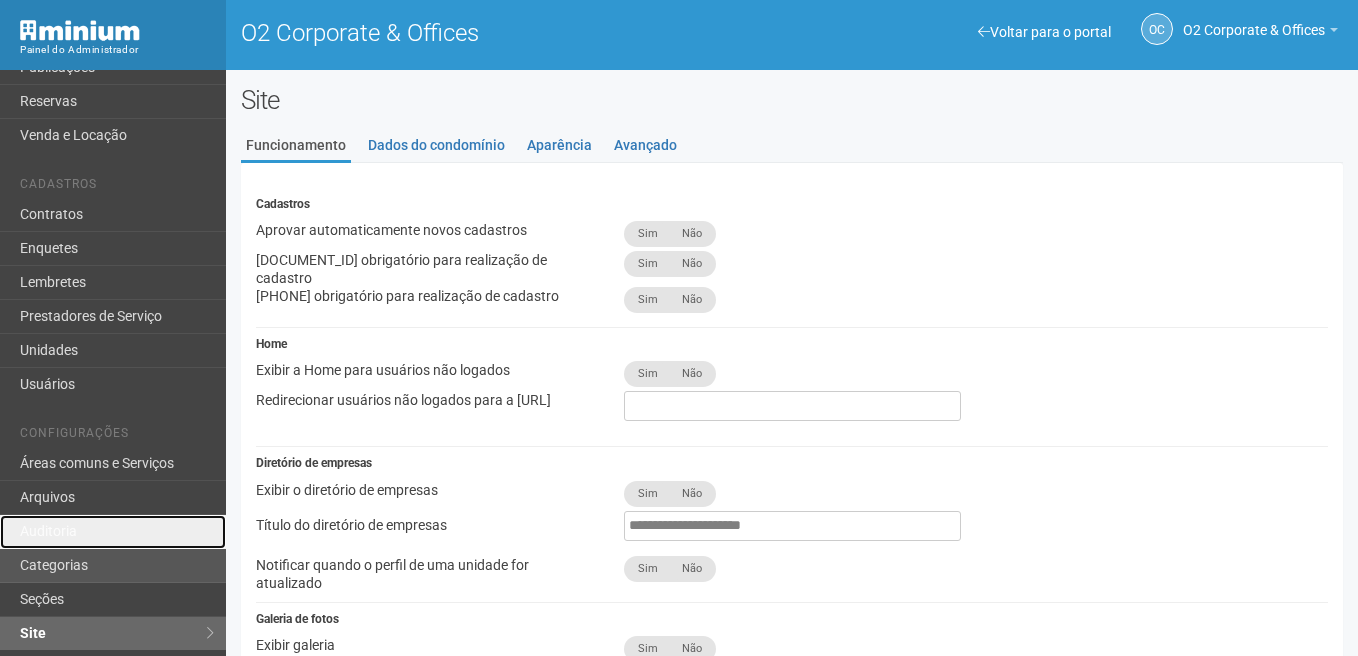scroll, scrollTop: 198, scrollLeft: 0, axis: vertical 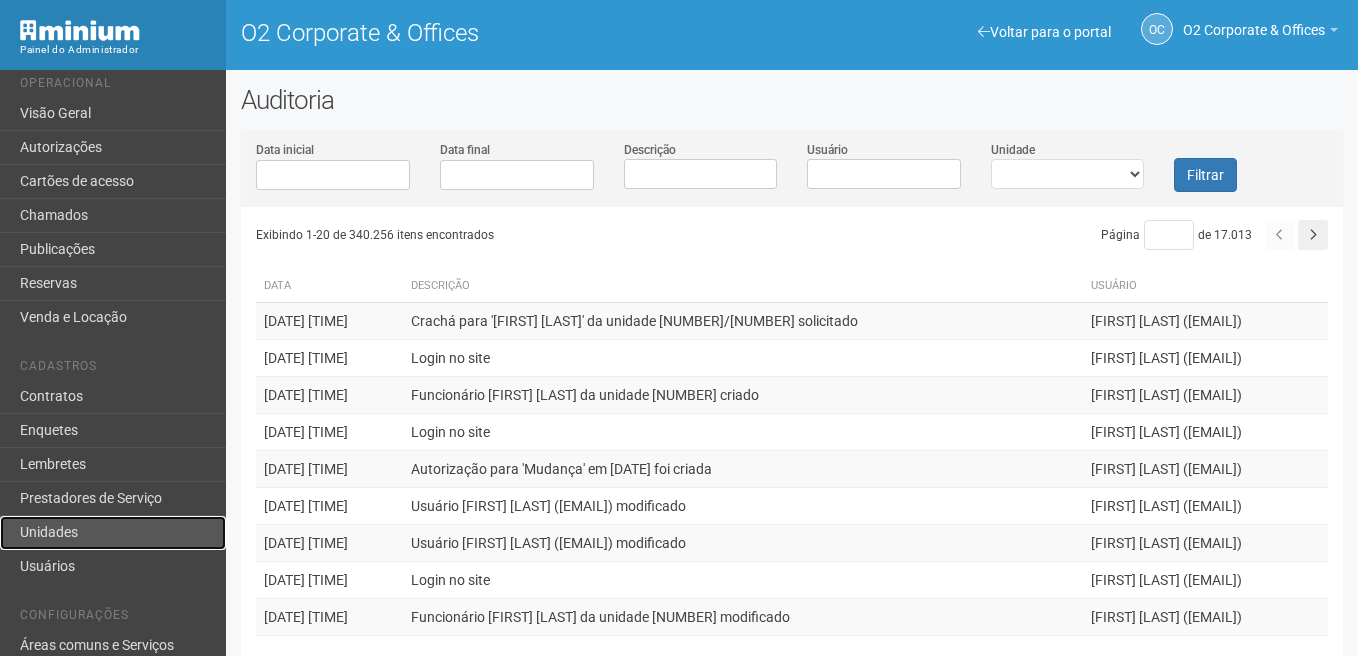 click on "Unidades" at bounding box center [113, 533] 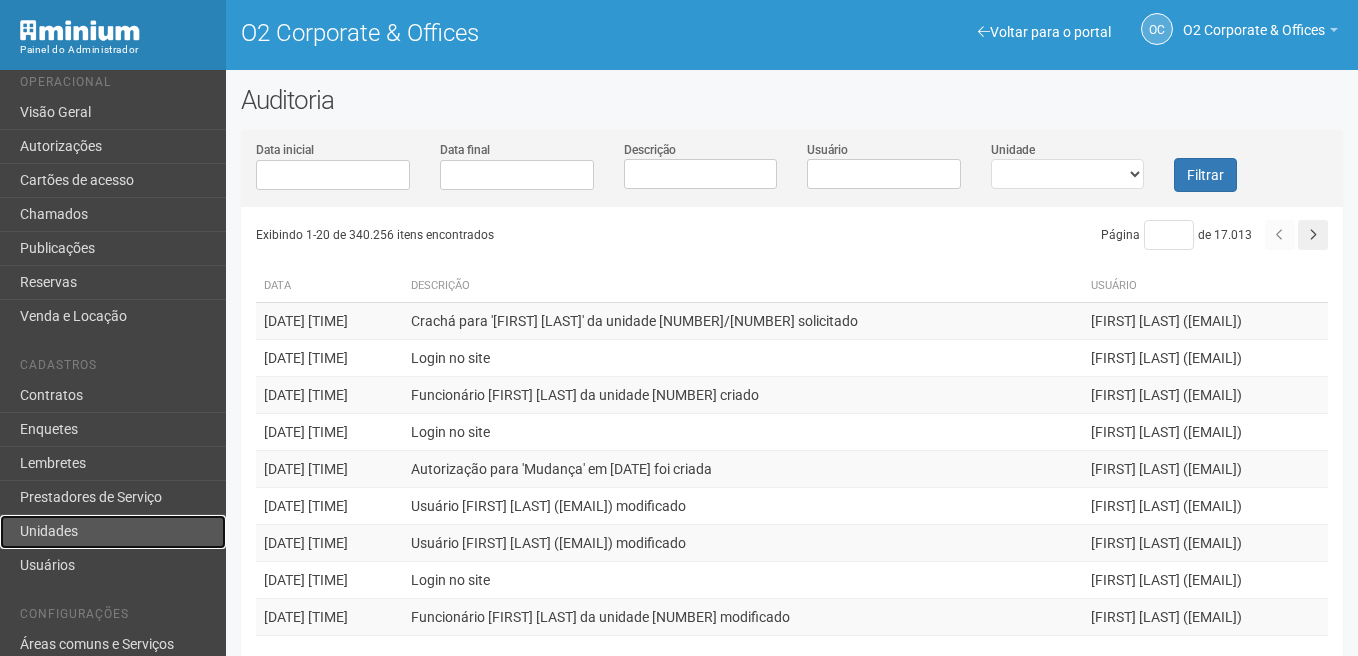 scroll, scrollTop: 21, scrollLeft: 0, axis: vertical 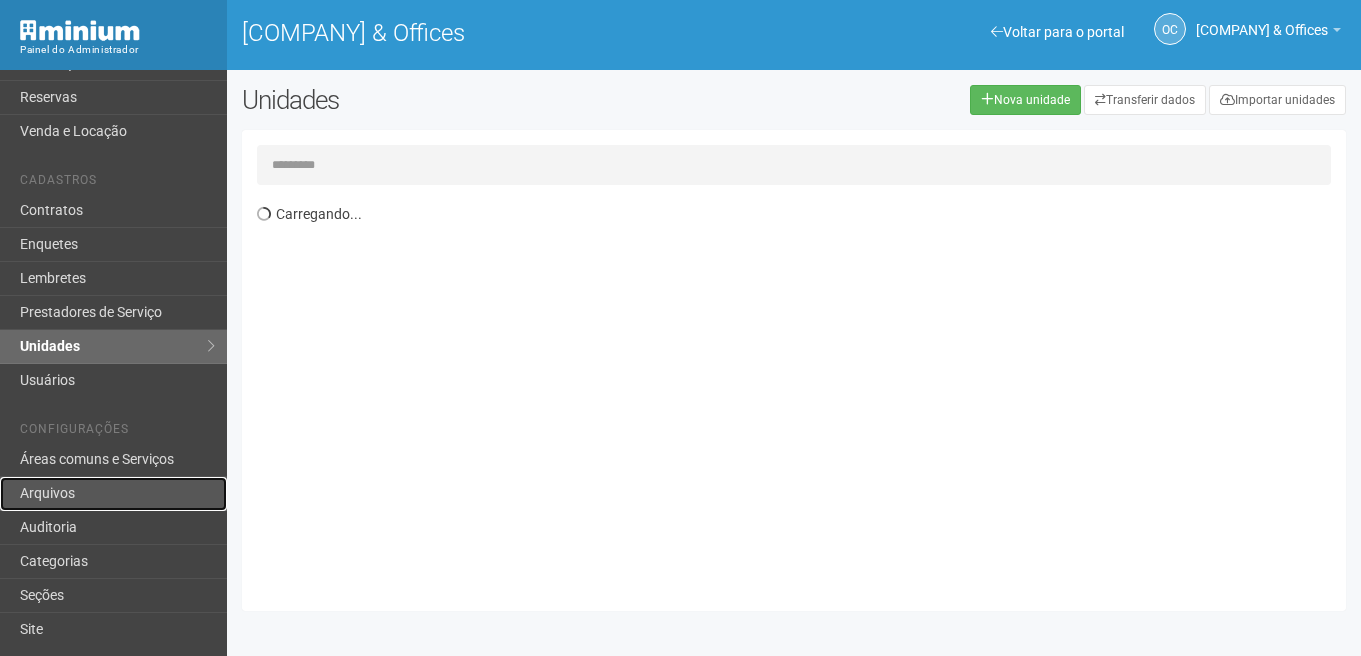 click on "Arquivos" at bounding box center [113, 494] 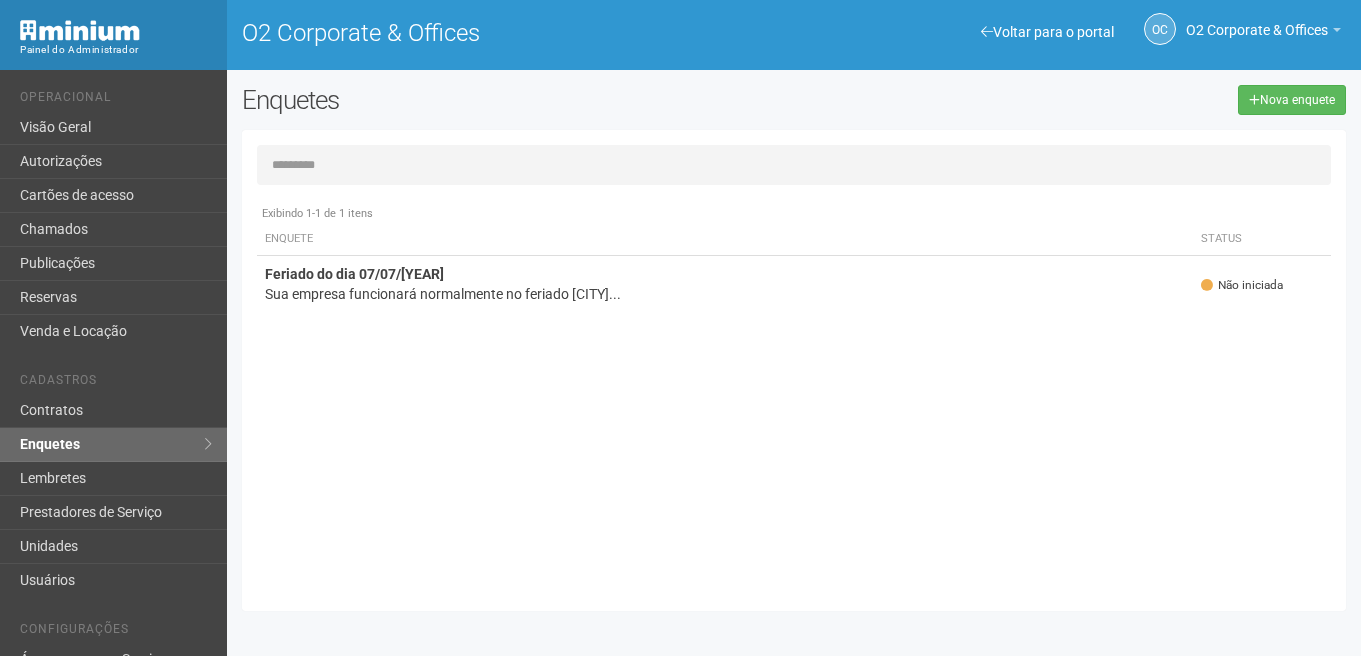 scroll, scrollTop: 0, scrollLeft: 0, axis: both 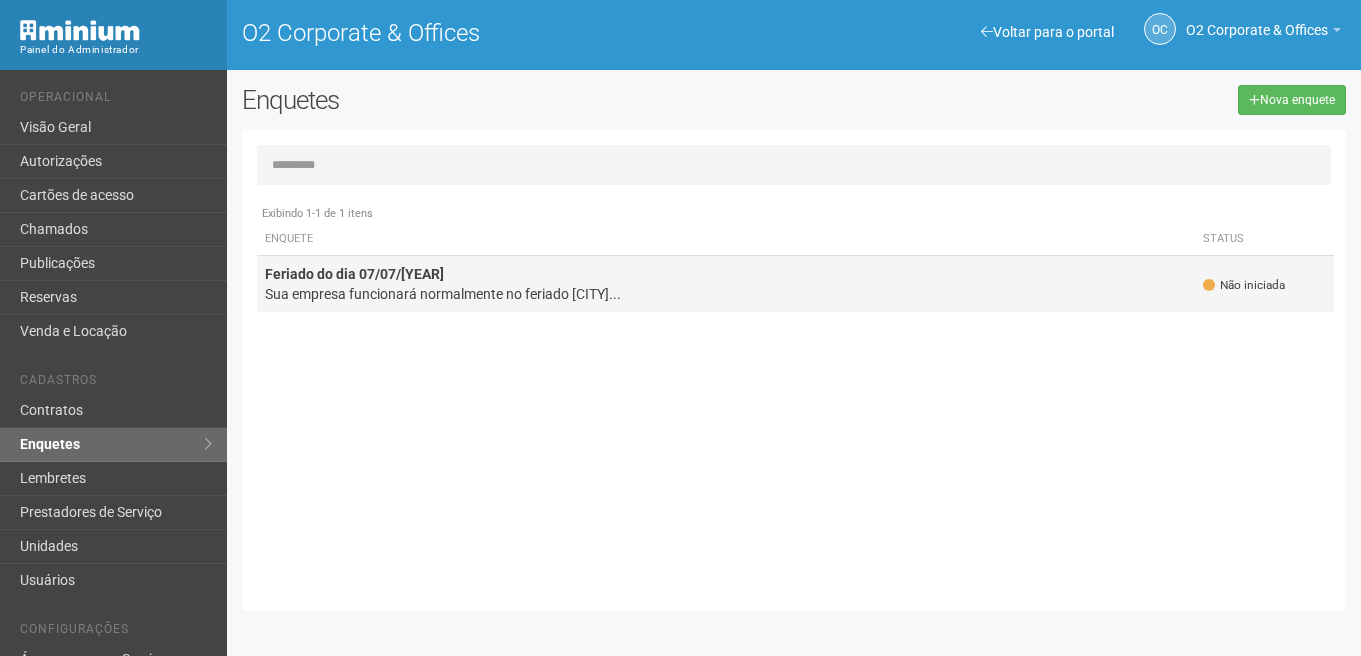 click on "Feriado do dia 07/07/2025
Sua empresa funcionará normalmente no feriado muni..." at bounding box center (726, 284) 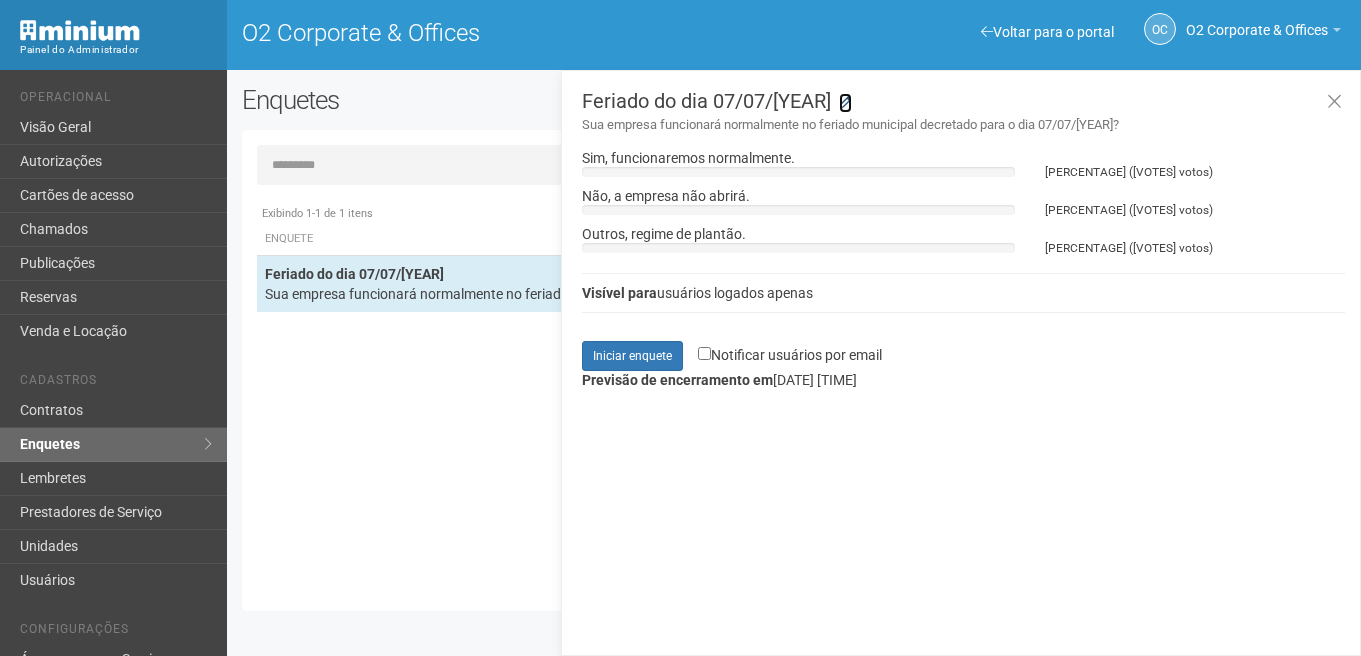 click at bounding box center (845, 102) 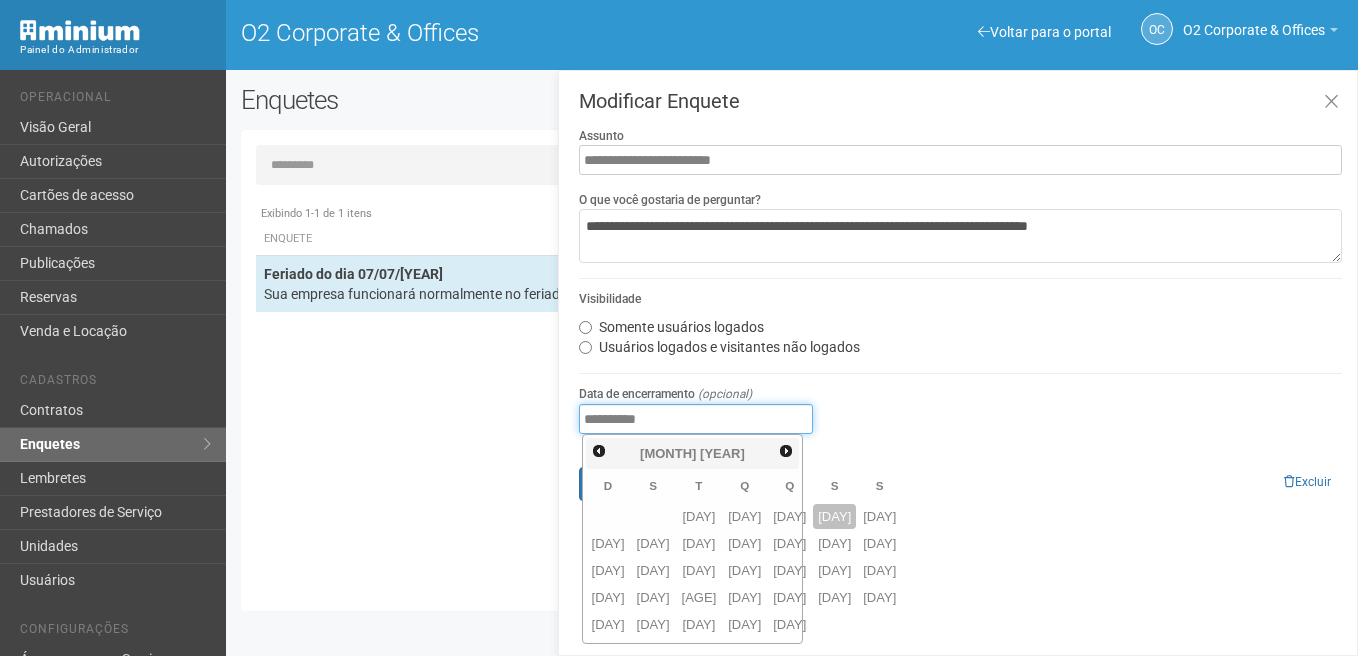 drag, startPoint x: 694, startPoint y: 420, endPoint x: 707, endPoint y: 413, distance: 14.764823 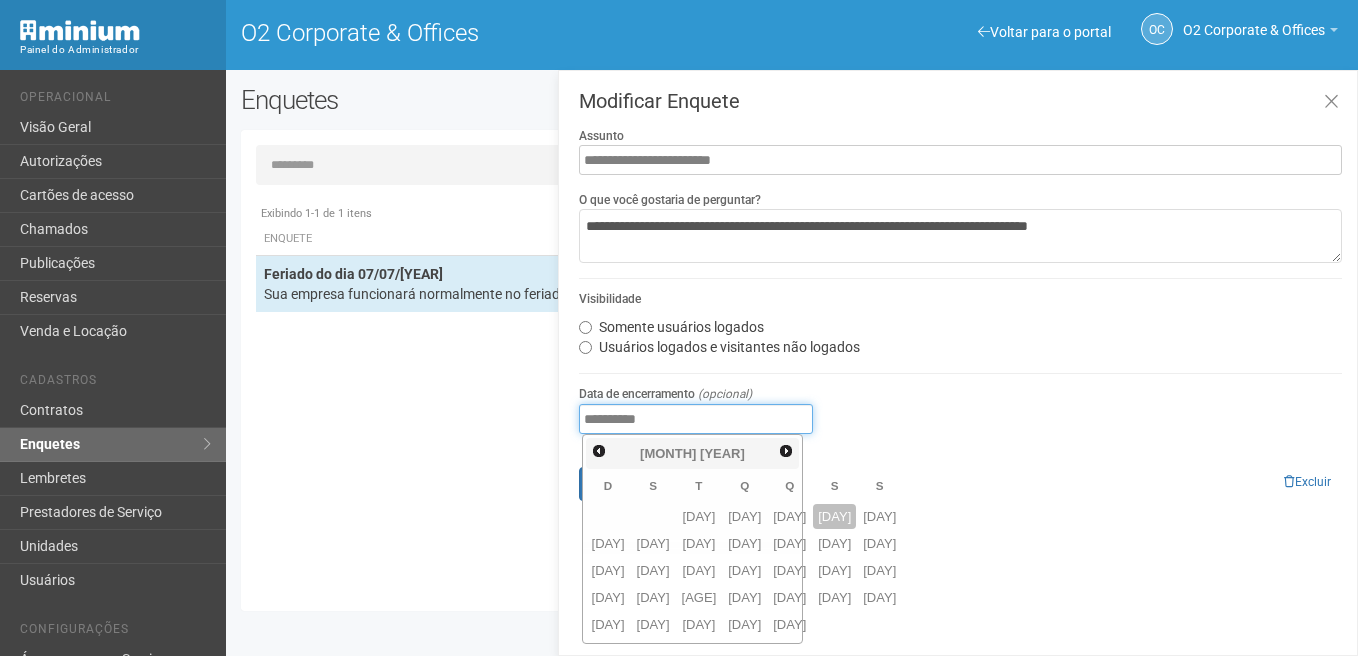 click on "**********" at bounding box center (696, 419) 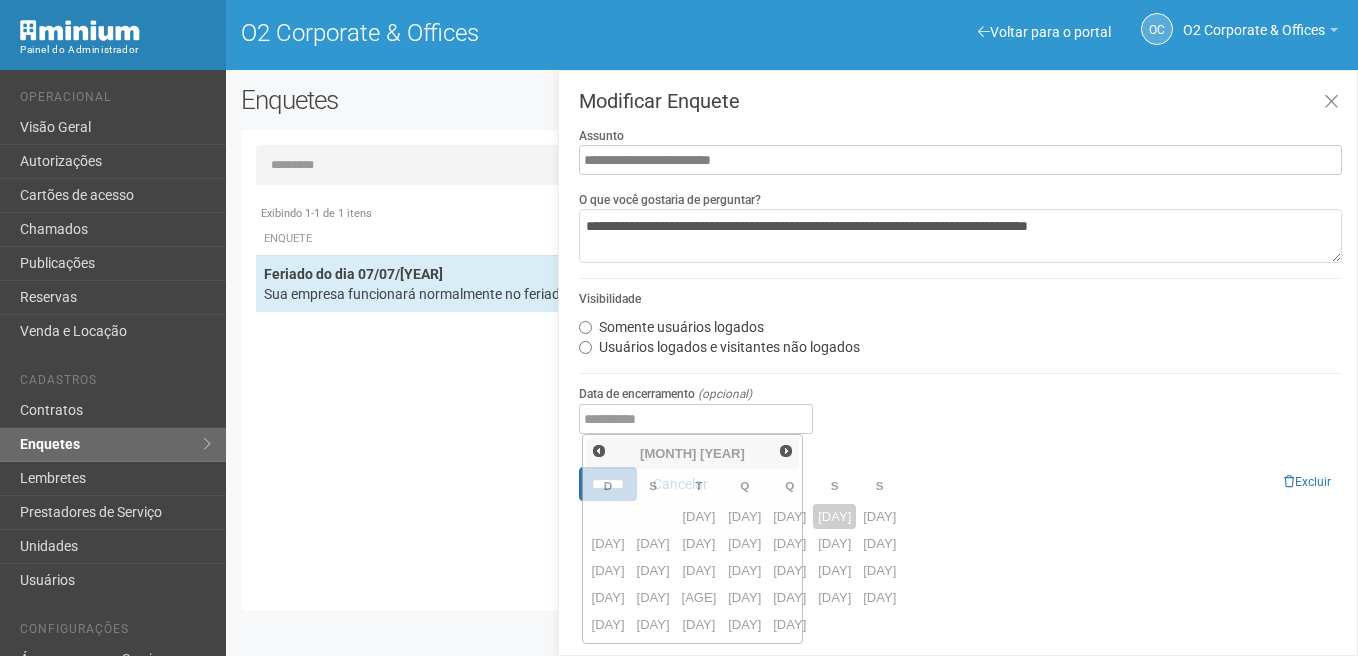 click at bounding box center (960, 373) 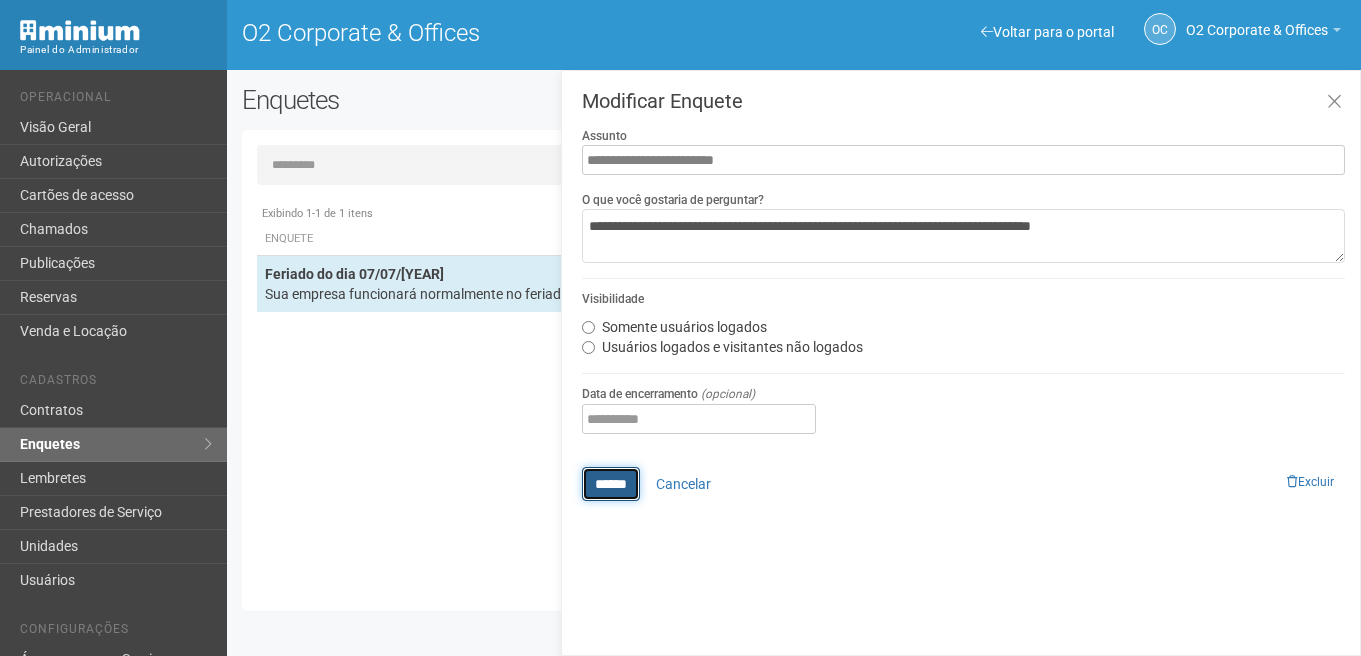 click on "******" at bounding box center (611, 484) 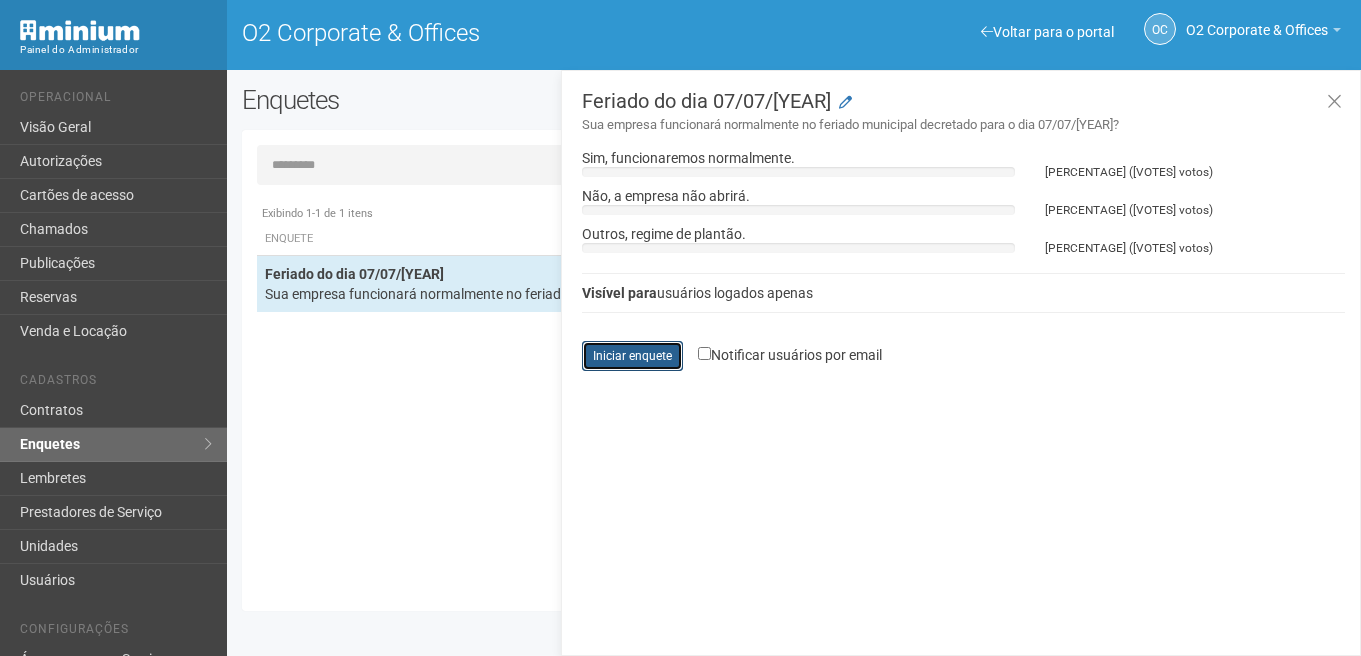 click on "Iniciar enquete" at bounding box center [632, 356] 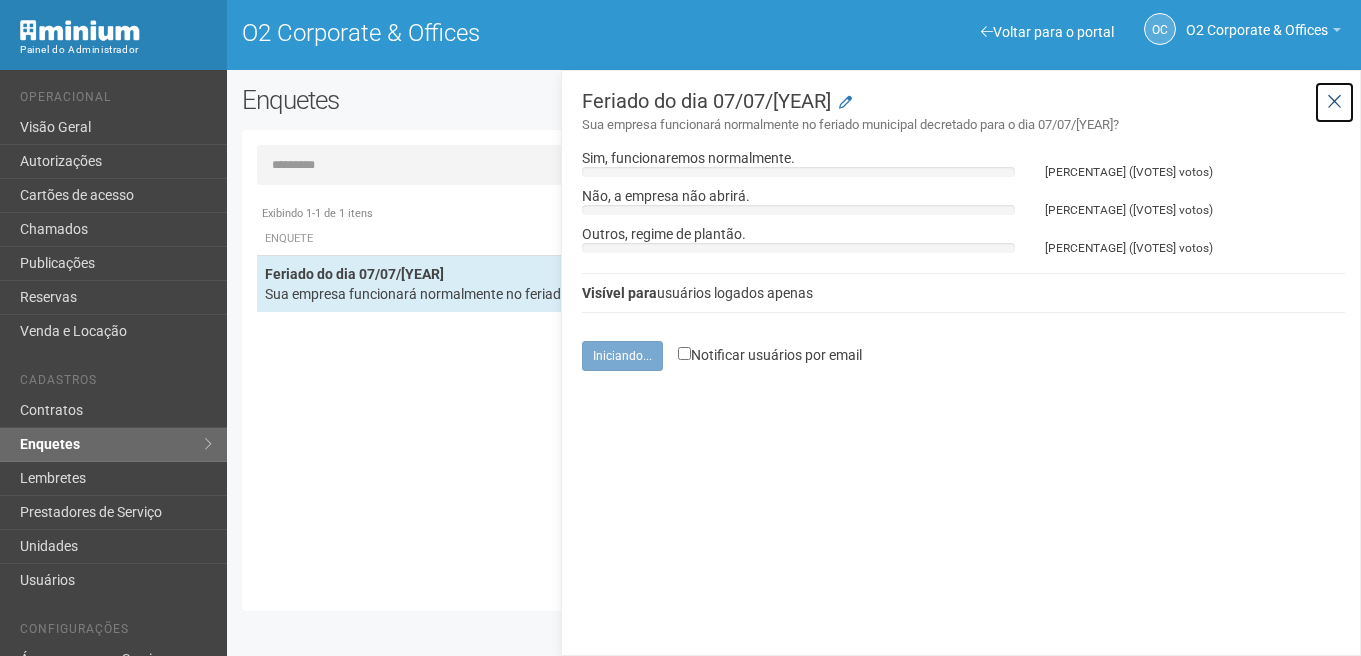 click at bounding box center (1334, 102) 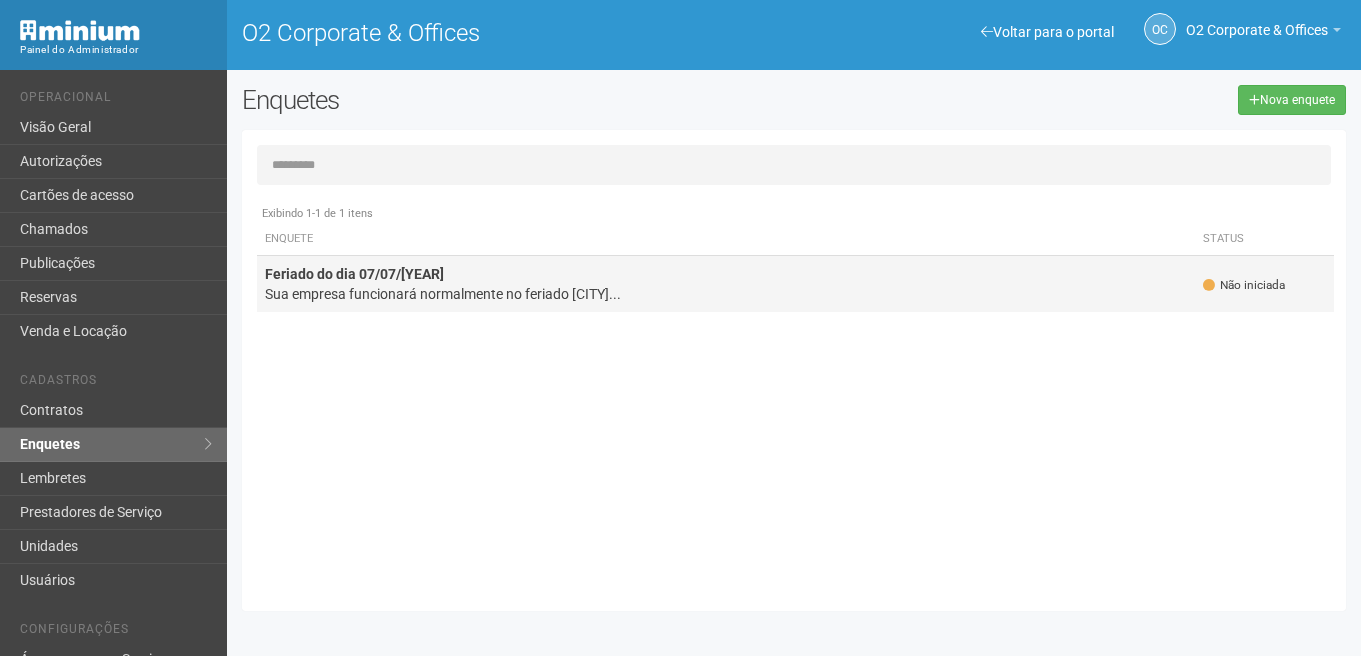 click on "Sua empresa funcionará normalmente no feriado muni..." at bounding box center (726, 294) 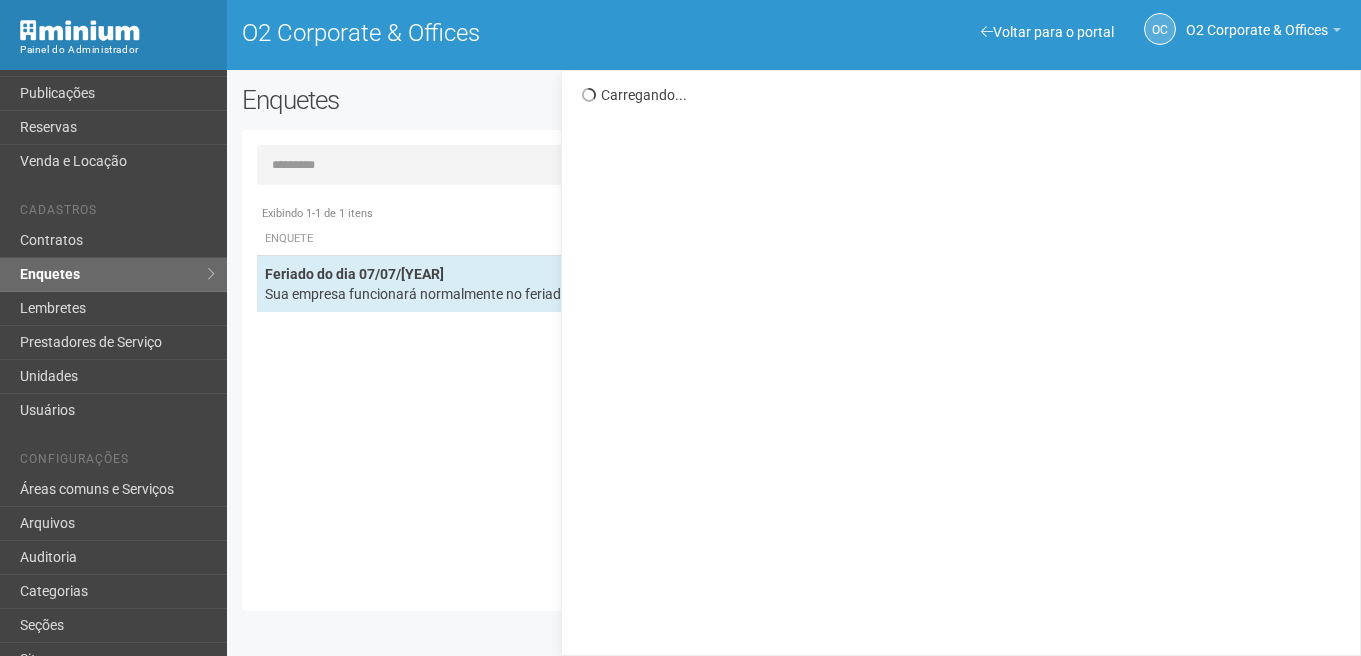 scroll, scrollTop: 200, scrollLeft: 0, axis: vertical 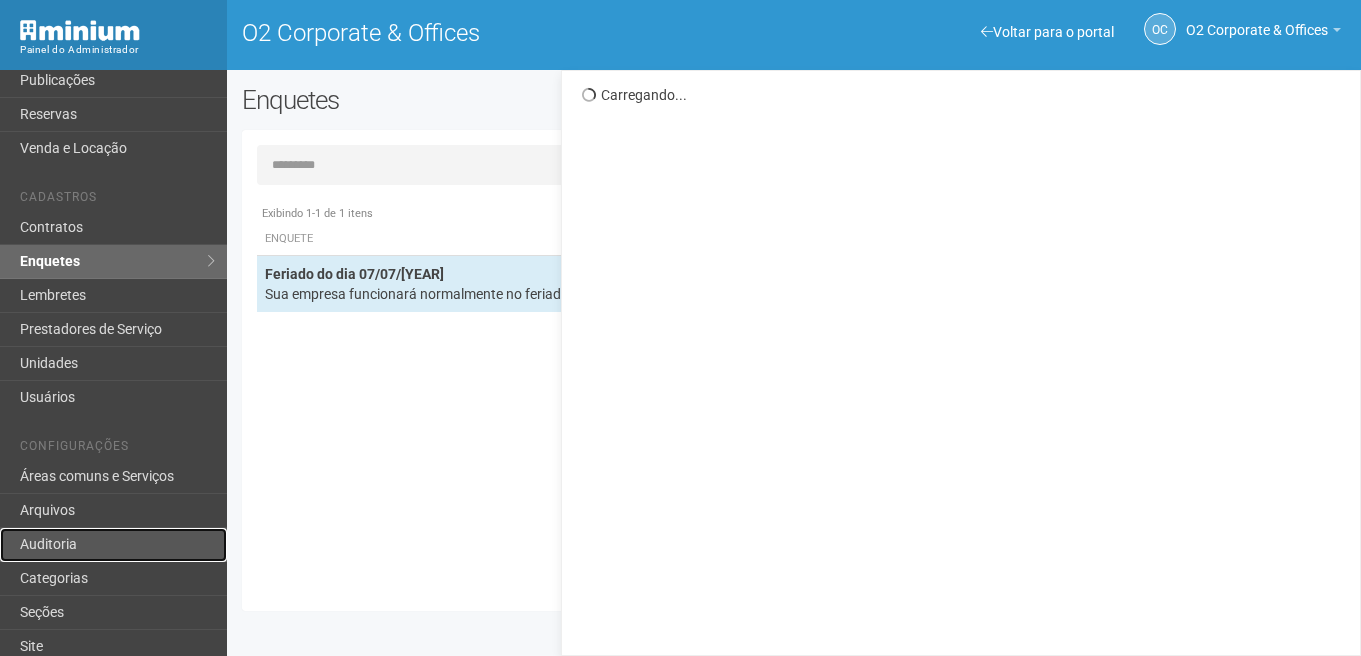 click on "Auditoria" at bounding box center [113, 545] 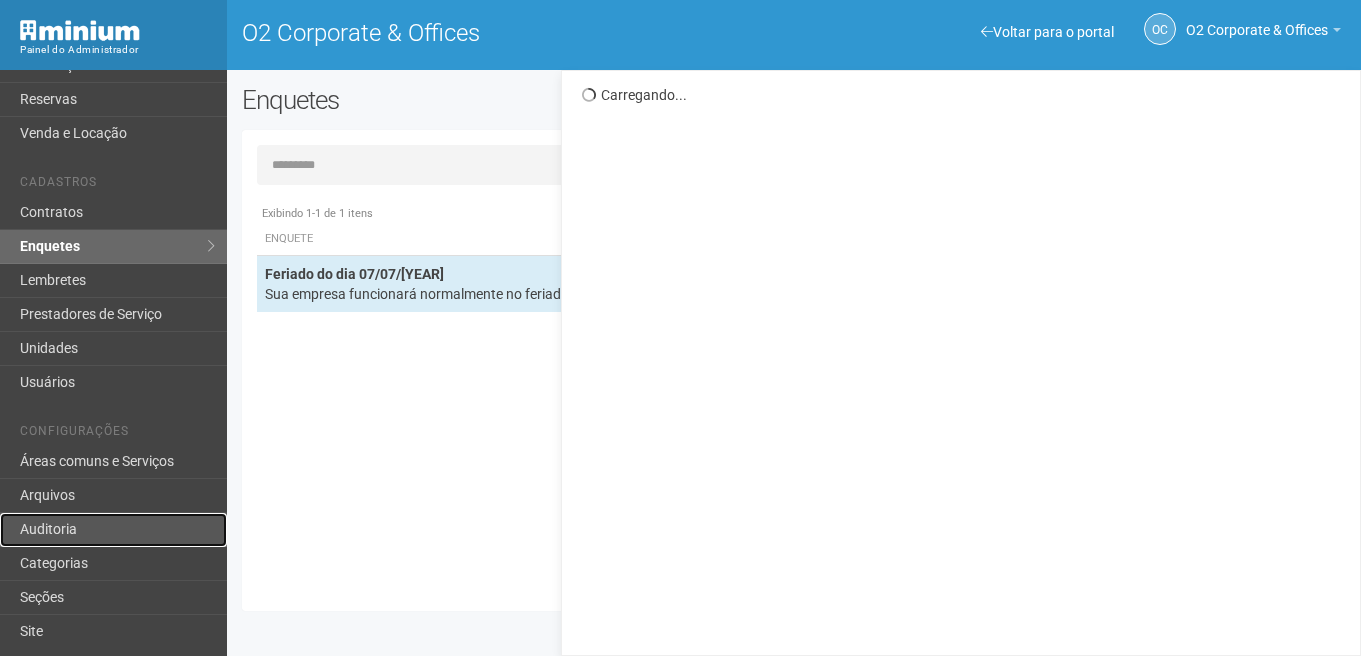 scroll, scrollTop: 200, scrollLeft: 0, axis: vertical 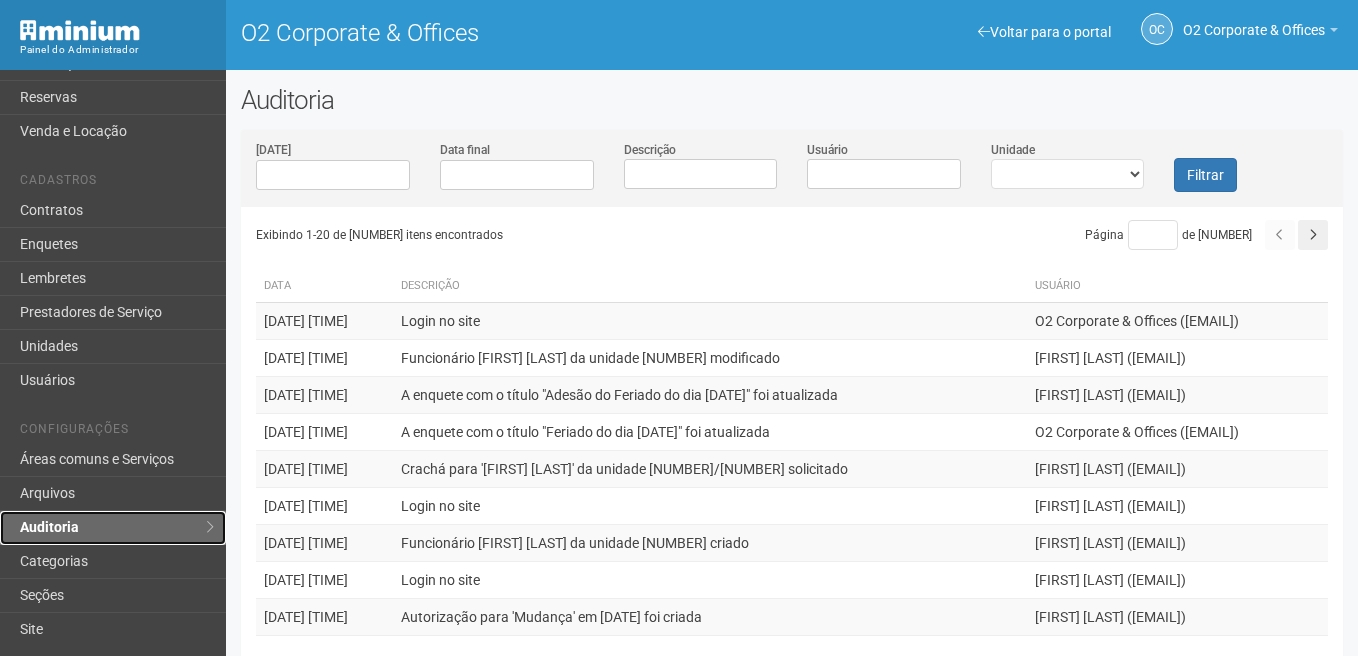 click on "Auditoria" at bounding box center [113, 528] 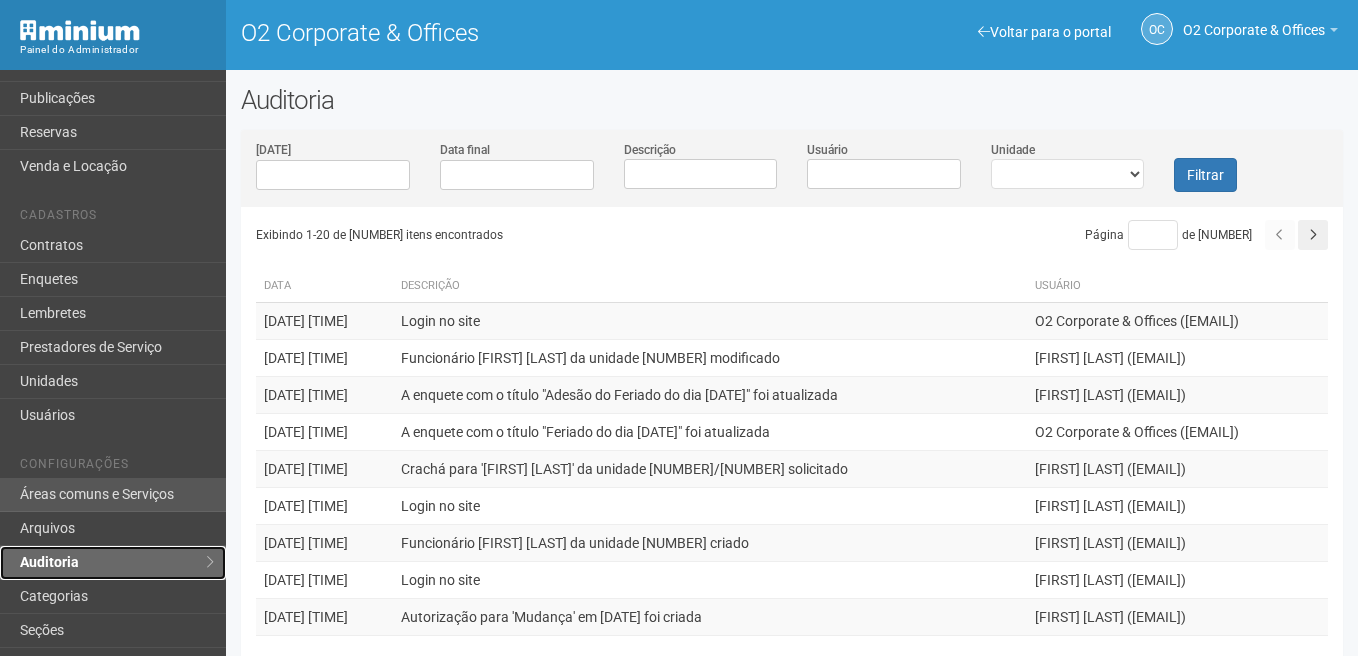 scroll, scrollTop: 152, scrollLeft: 0, axis: vertical 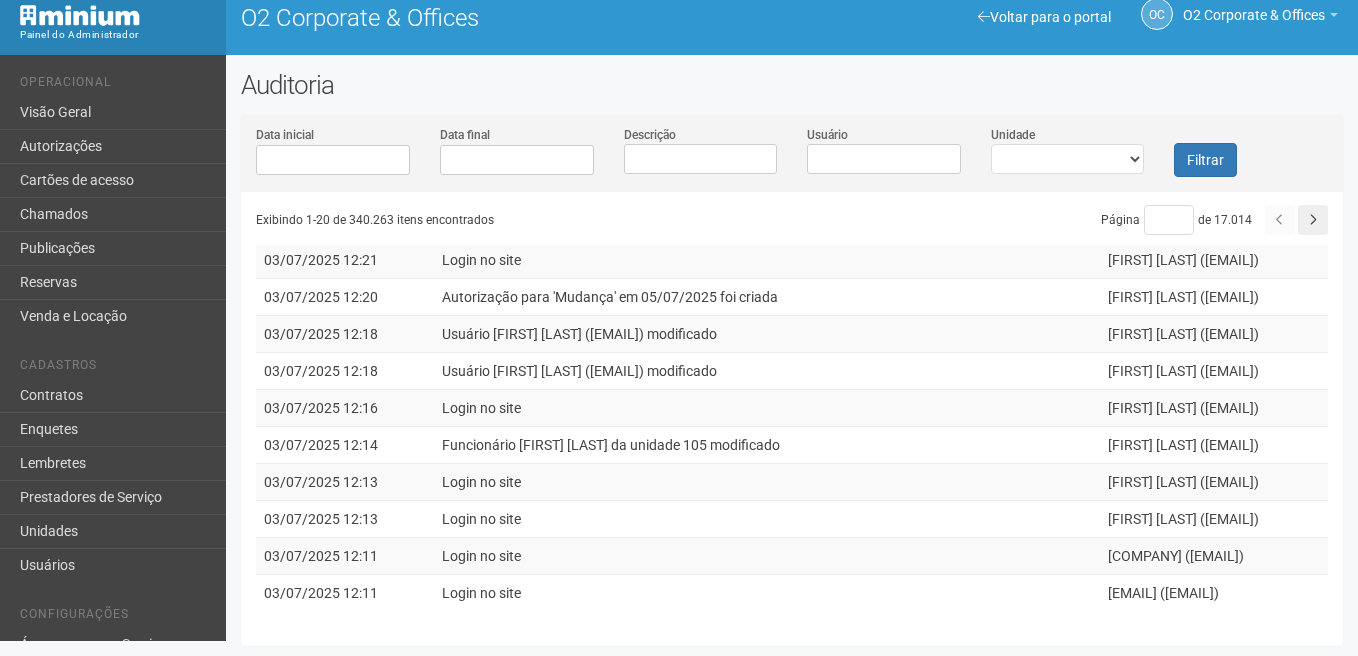click on "Auditoria" at bounding box center (792, 85) 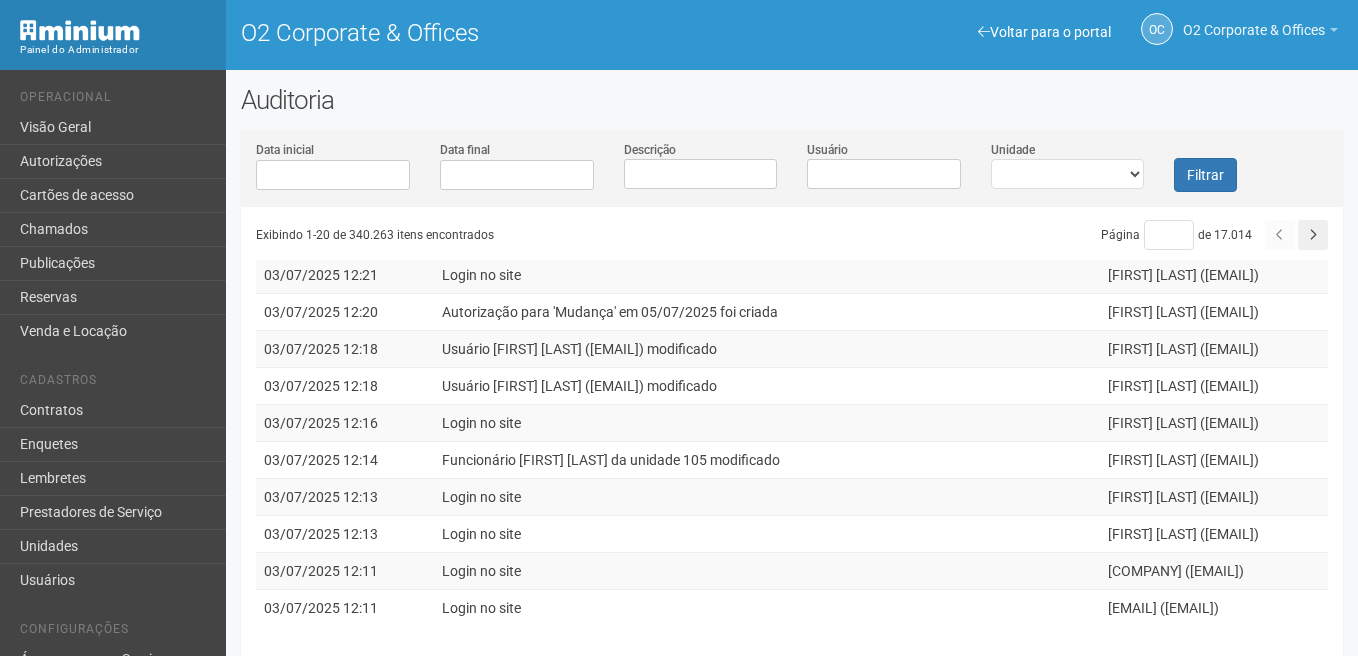 click on "O2 Corporate & Offices" at bounding box center [1254, 20] 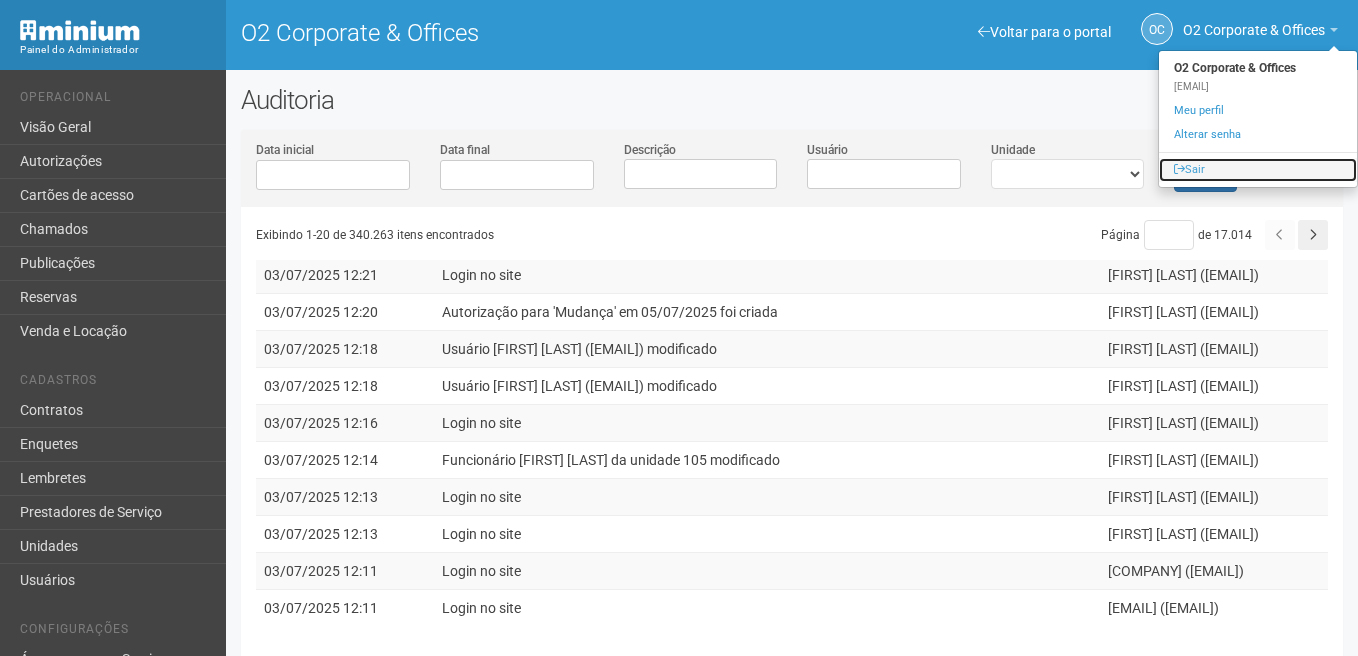 click on "Sair" at bounding box center (1258, 170) 